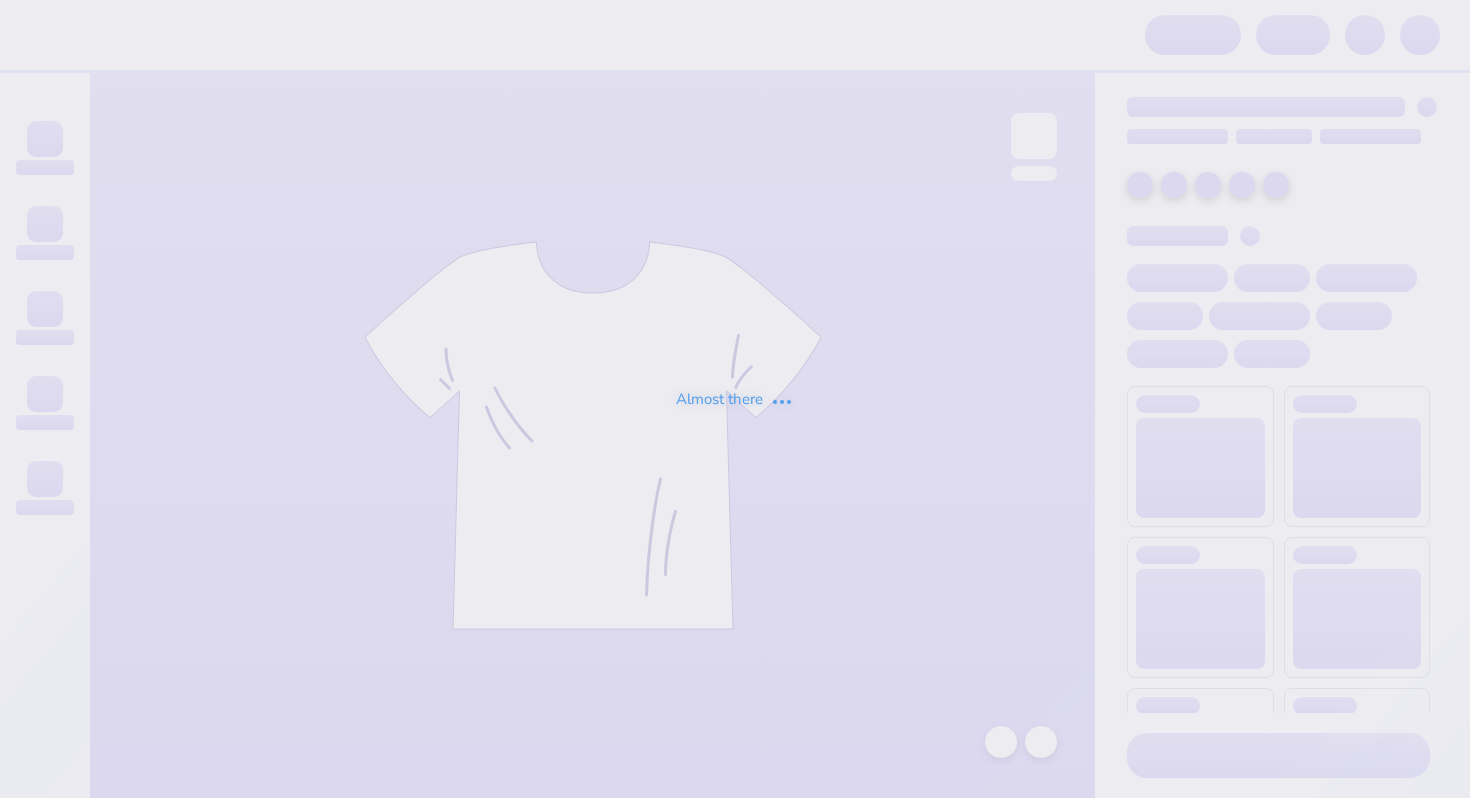 scroll, scrollTop: 0, scrollLeft: 0, axis: both 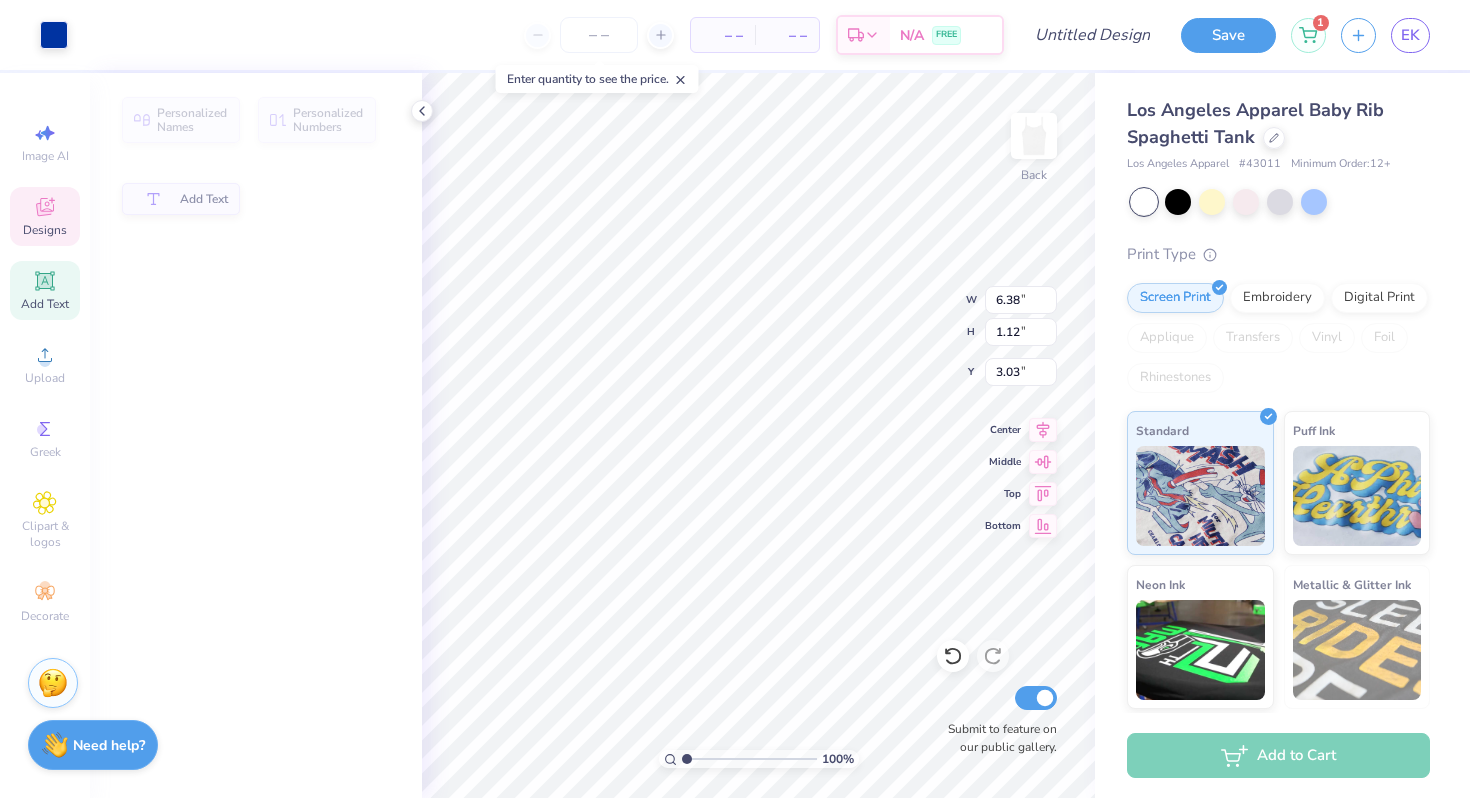 type on "6.38" 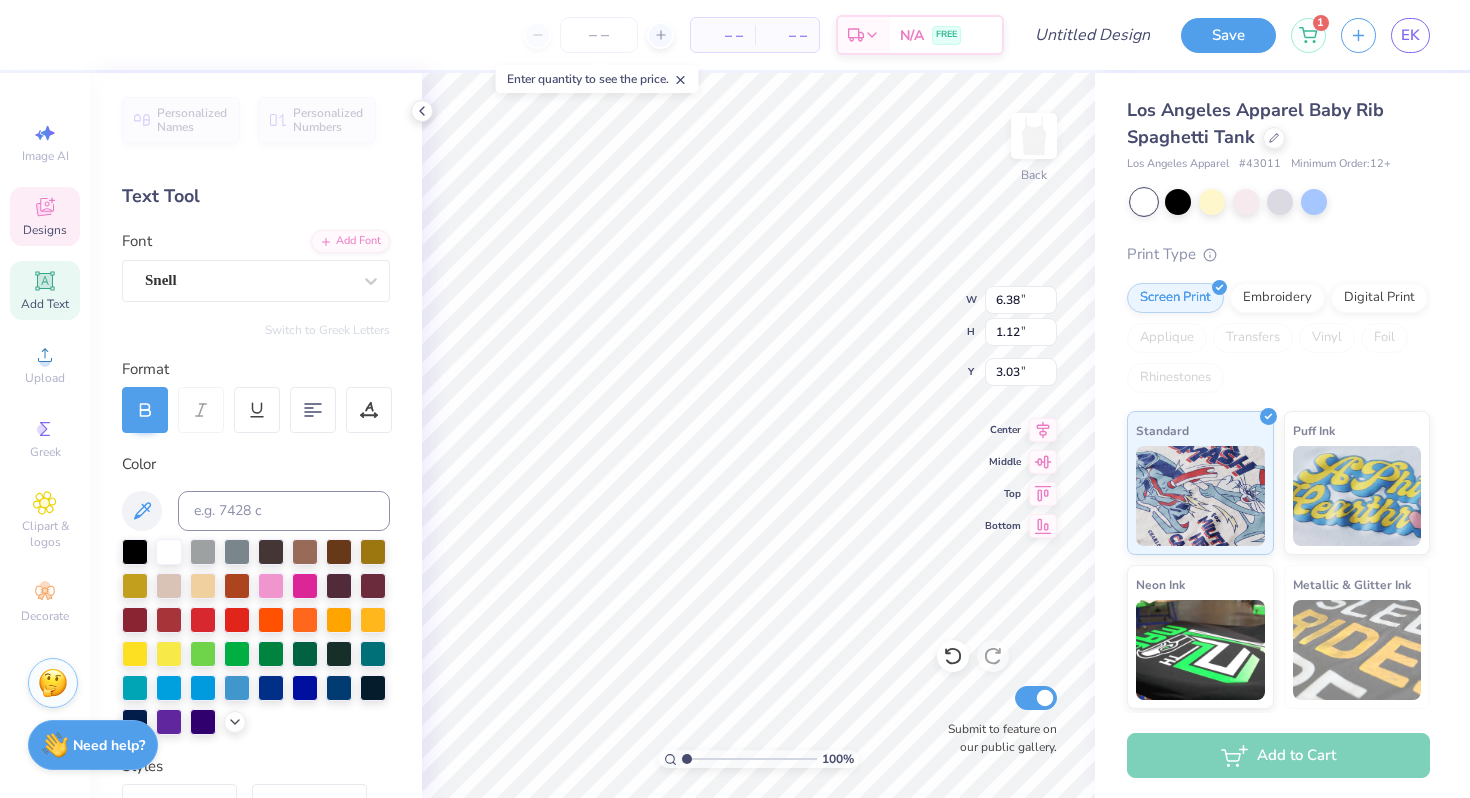 scroll, scrollTop: 0, scrollLeft: 3, axis: horizontal 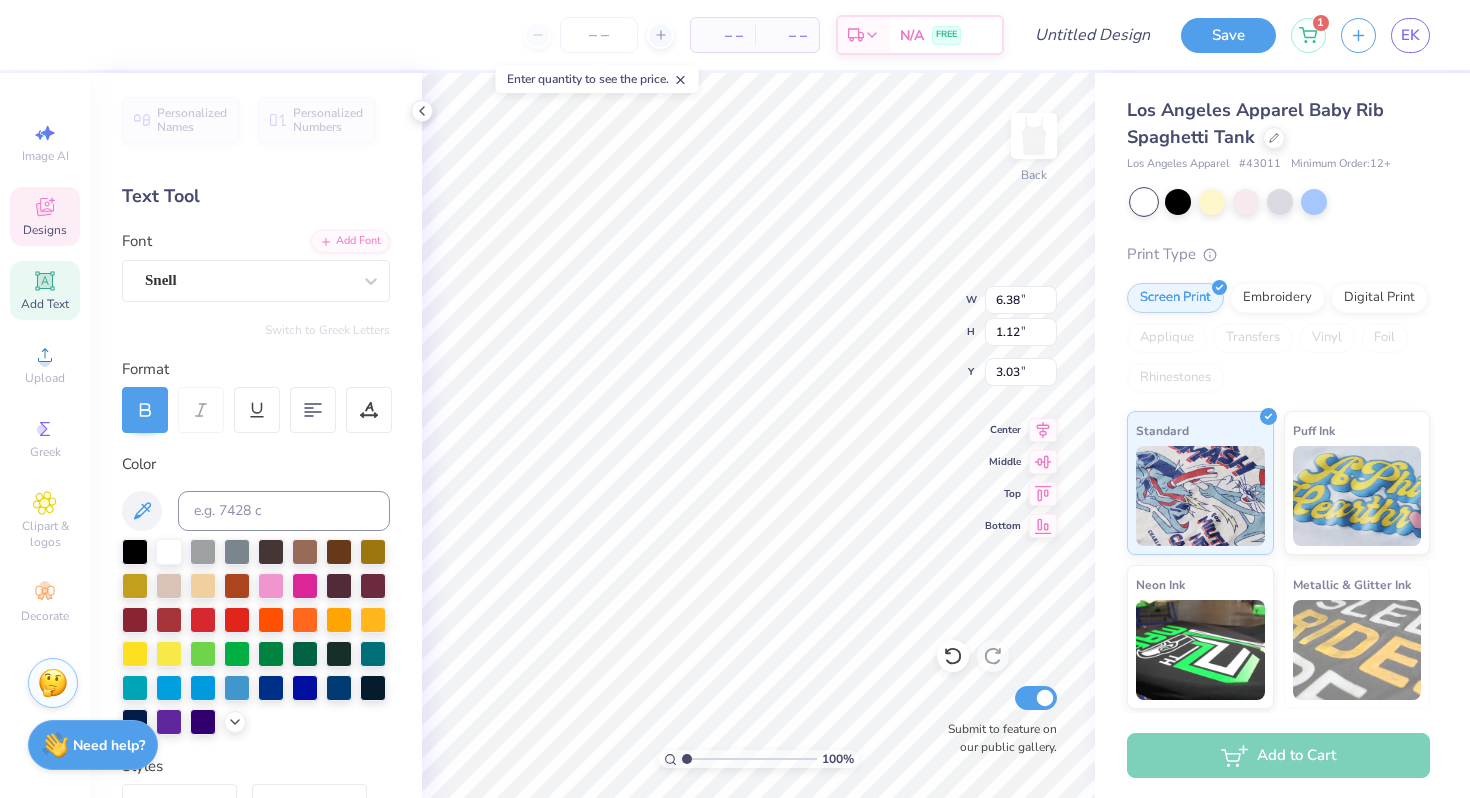 type on "[PERSON] [LAST]" 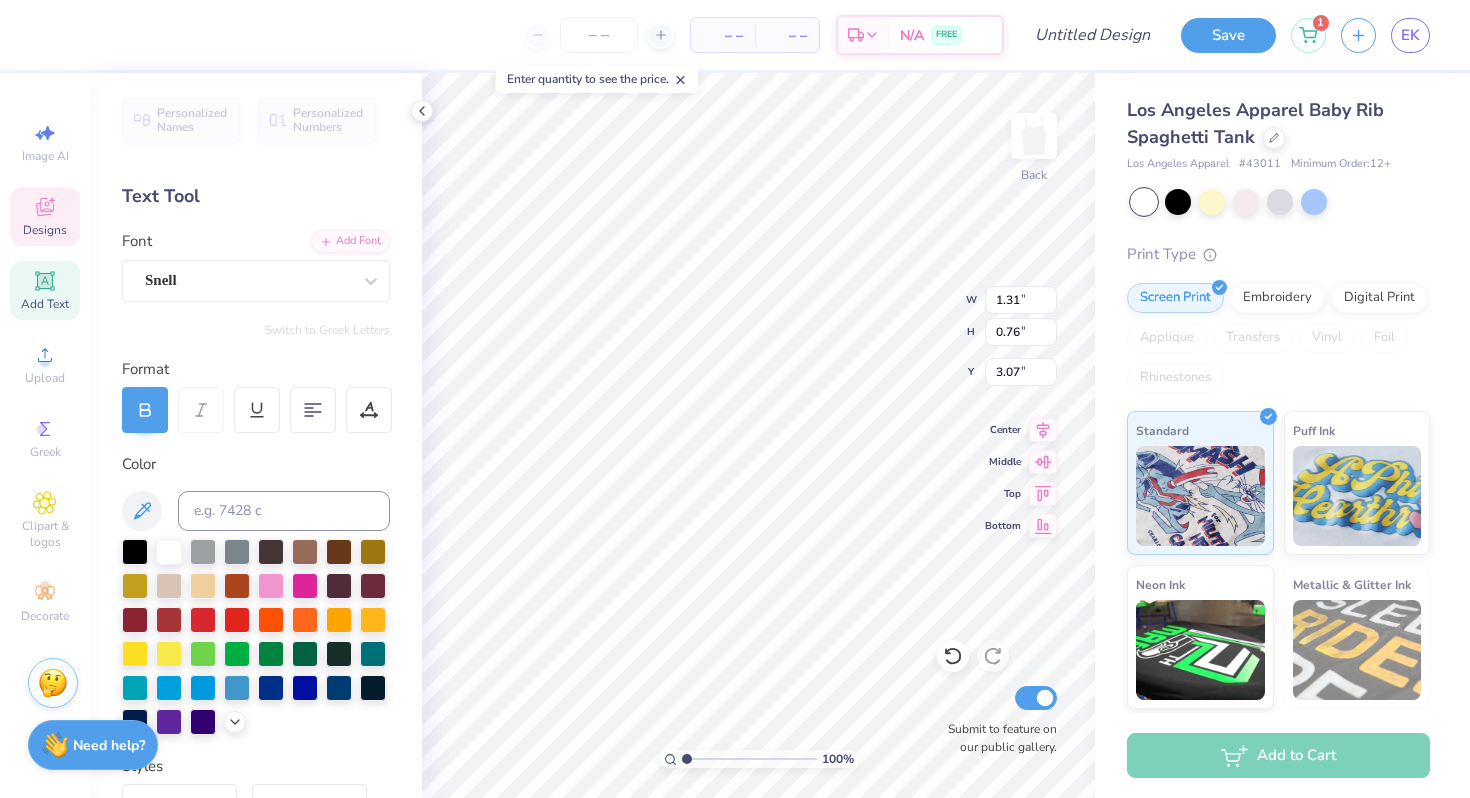 type on "eni" 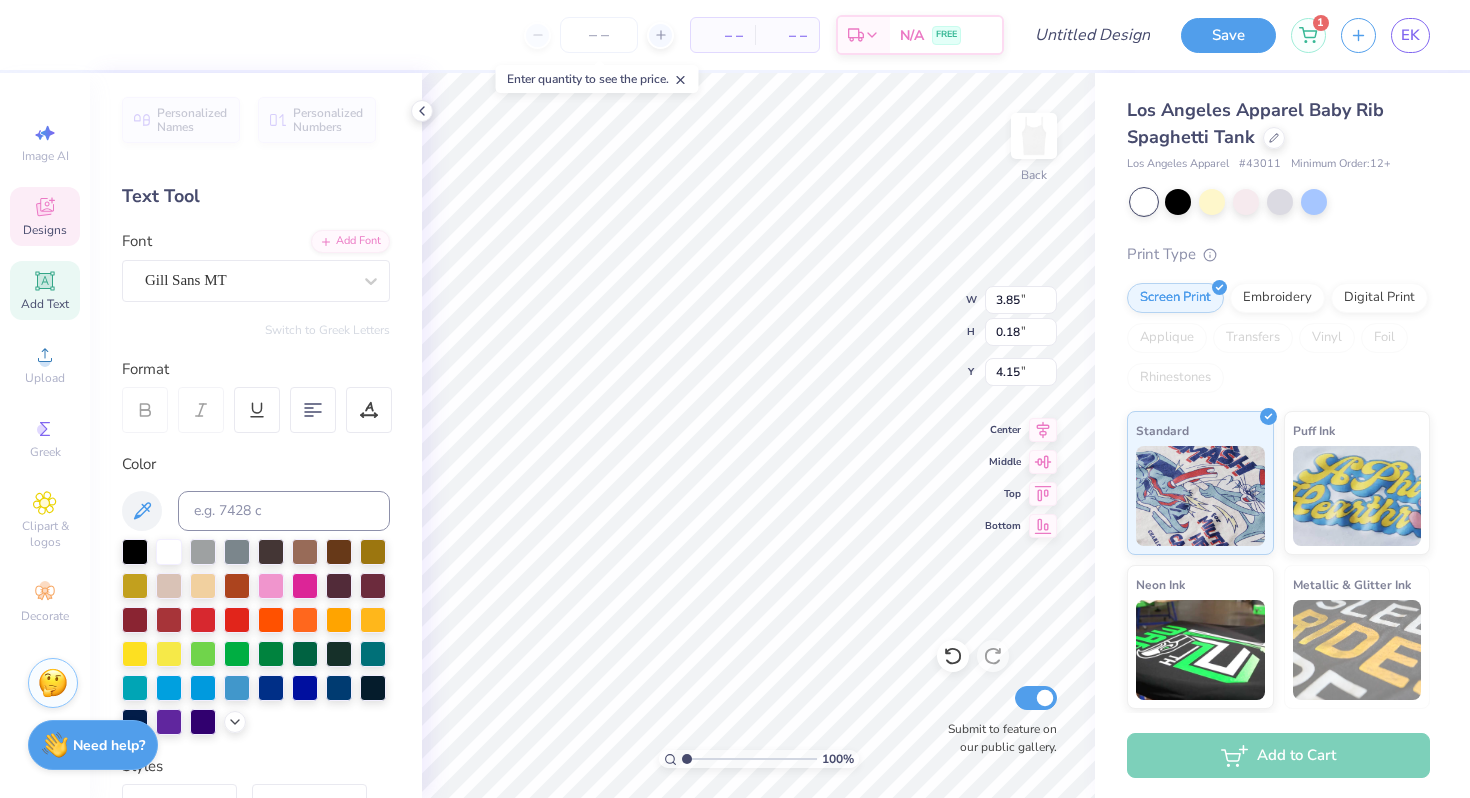 scroll, scrollTop: 0, scrollLeft: 8, axis: horizontal 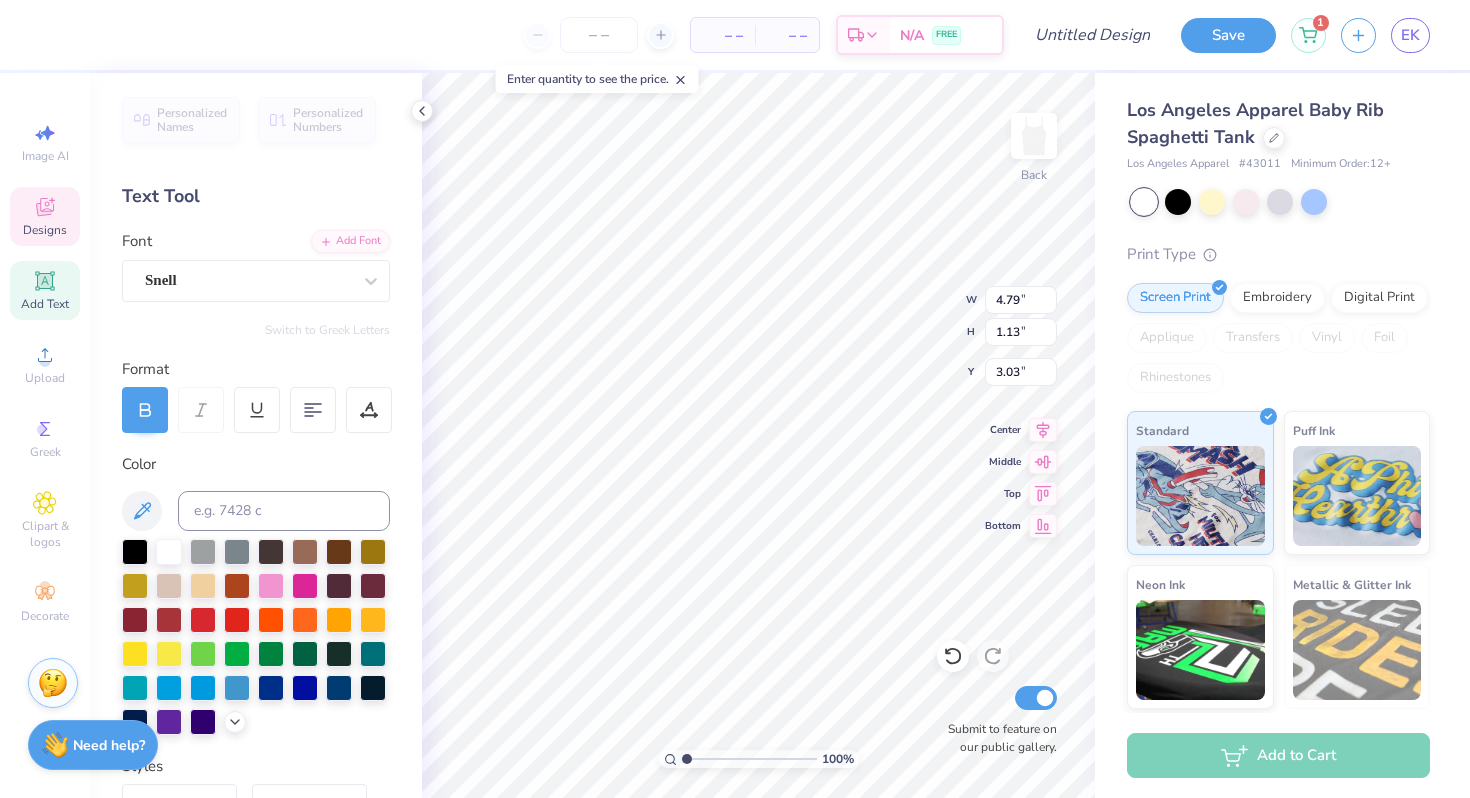 type on "0.67" 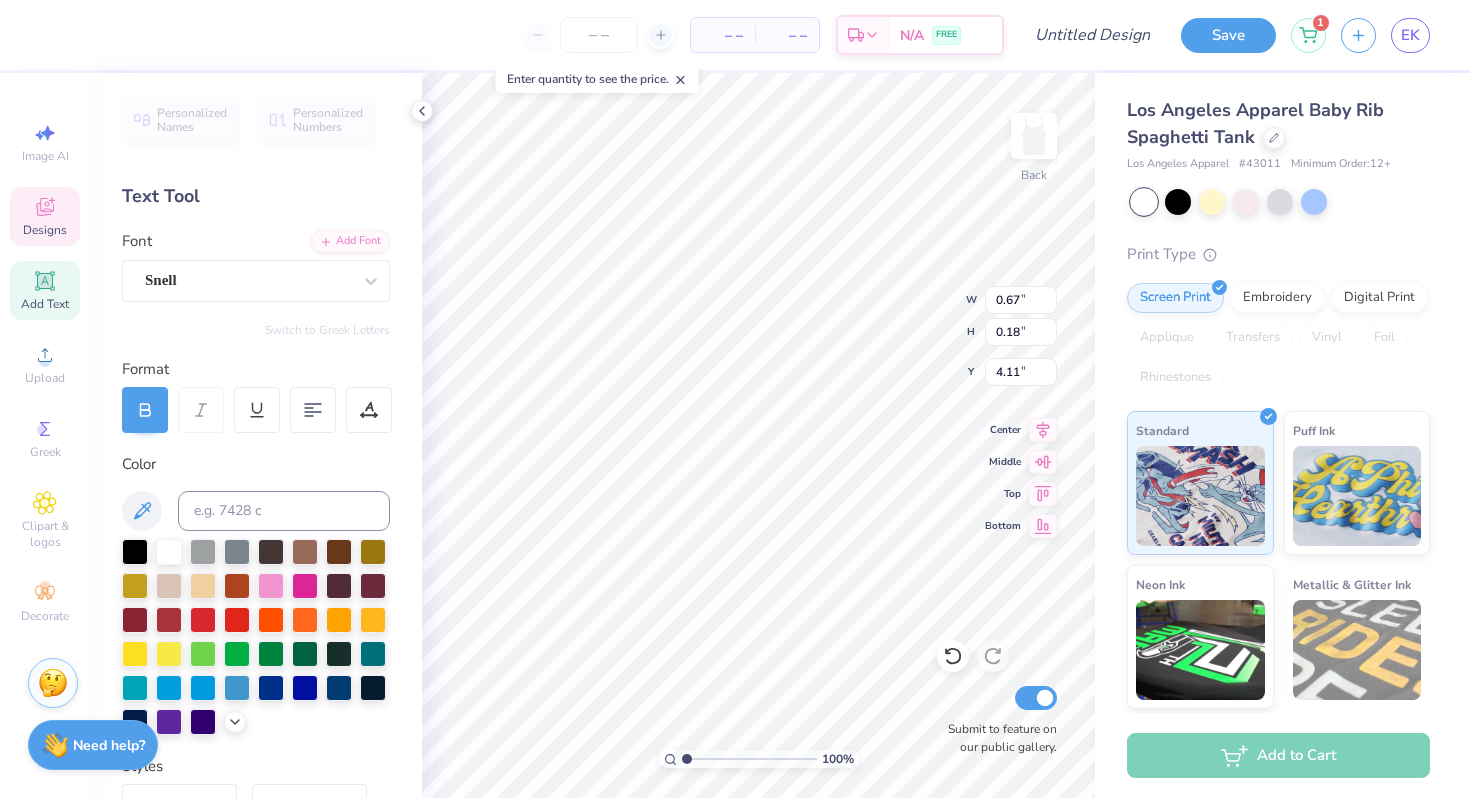 type on "4.15" 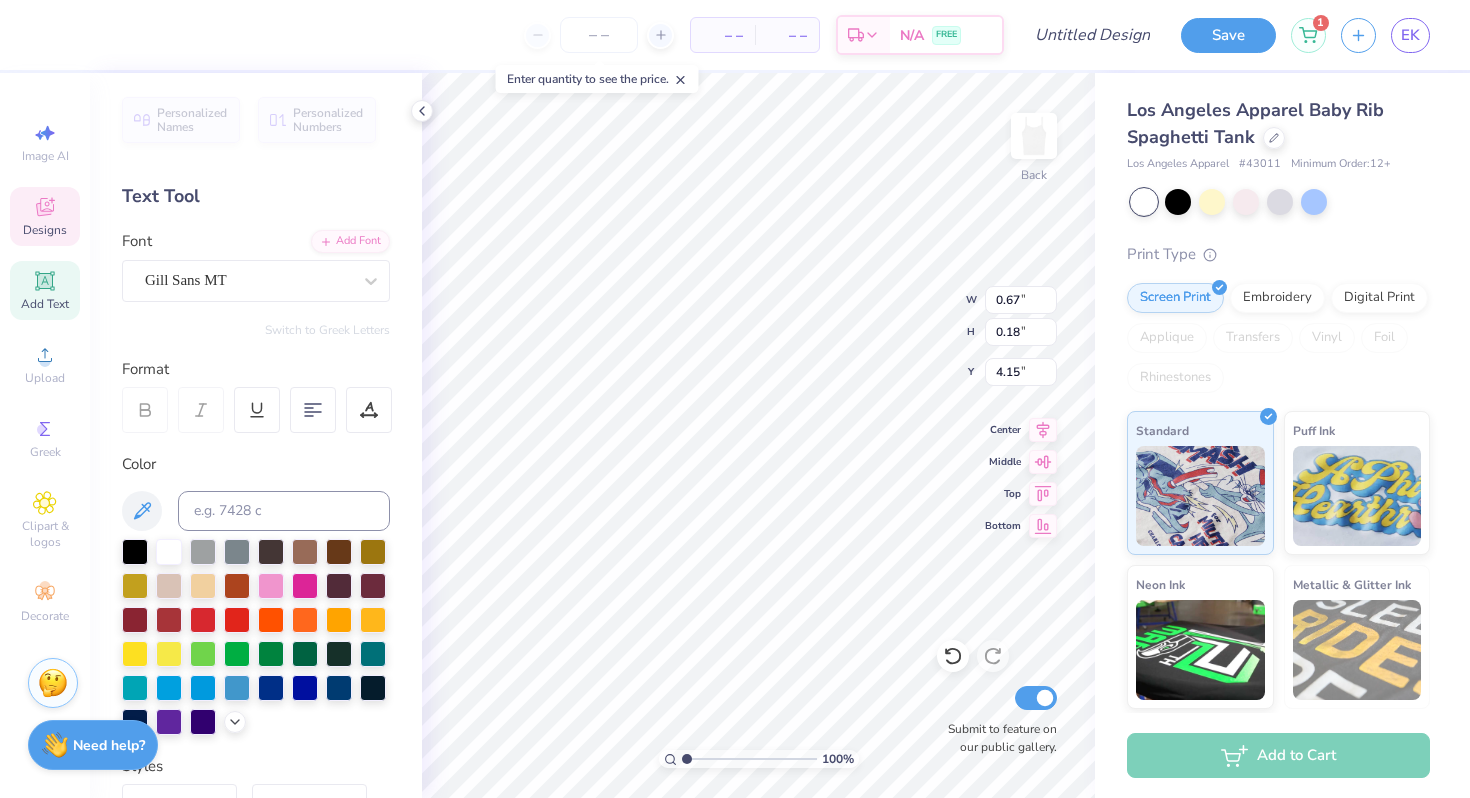 scroll, scrollTop: 0, scrollLeft: 1, axis: horizontal 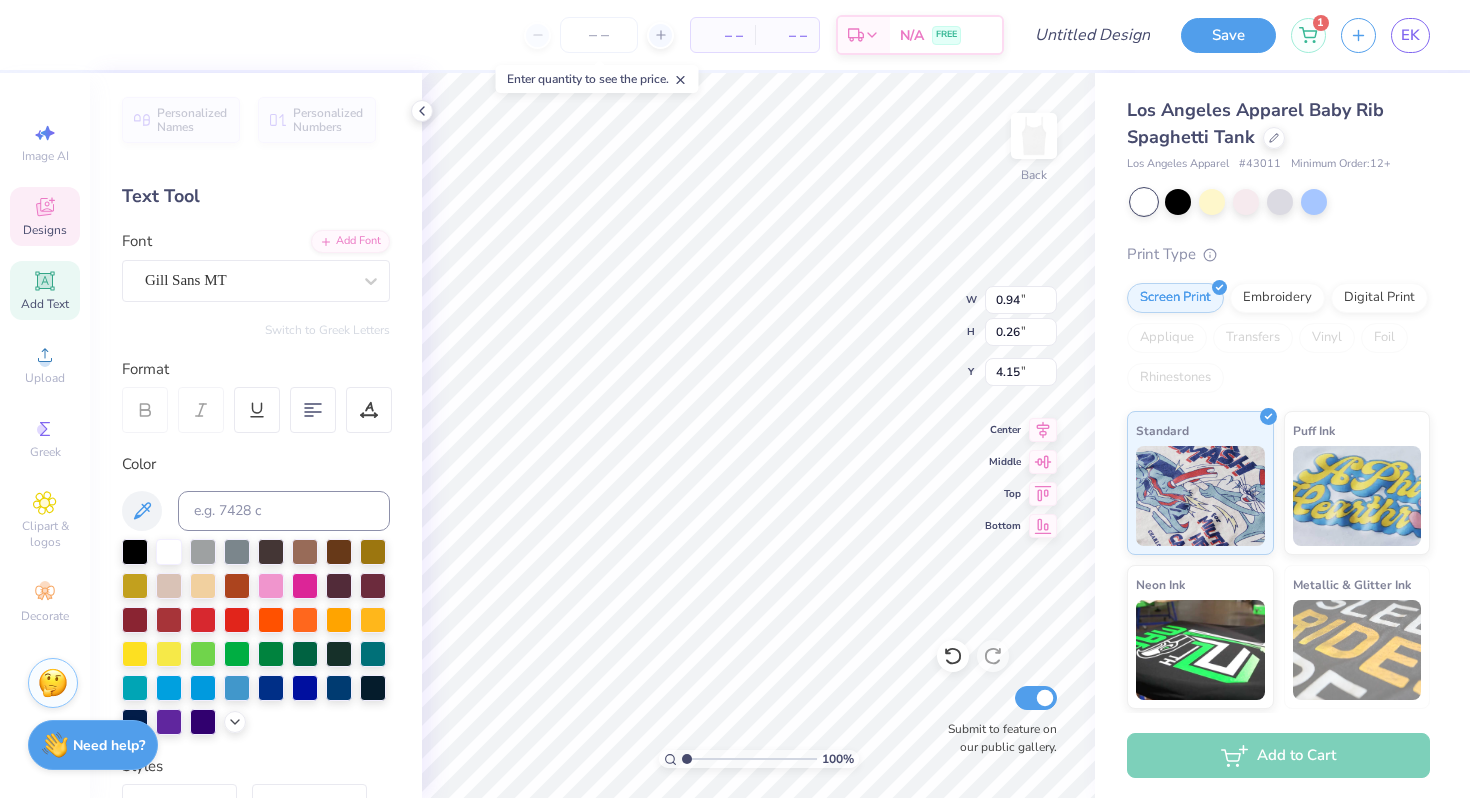 type on "0.94" 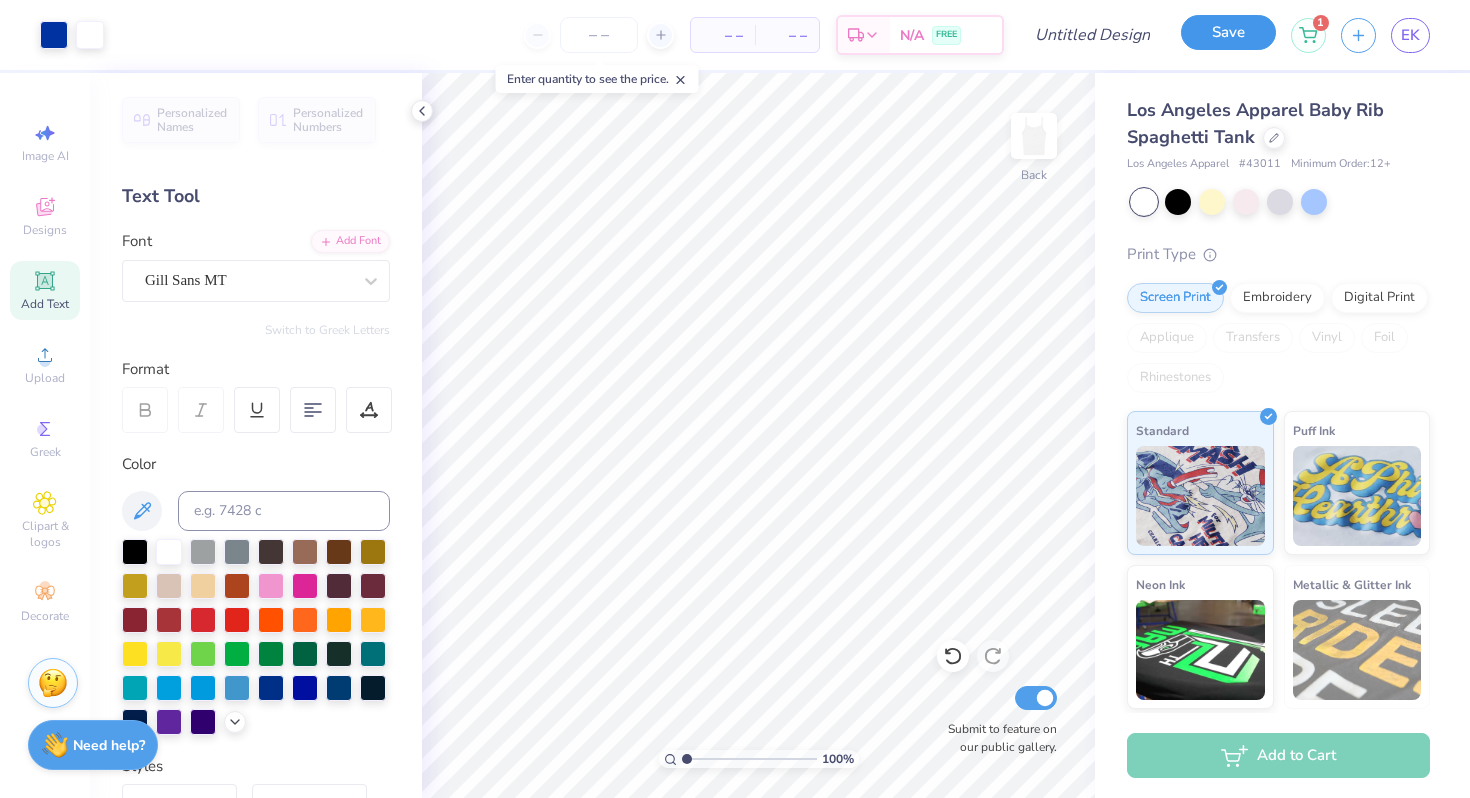 click on "Save" at bounding box center (1228, 32) 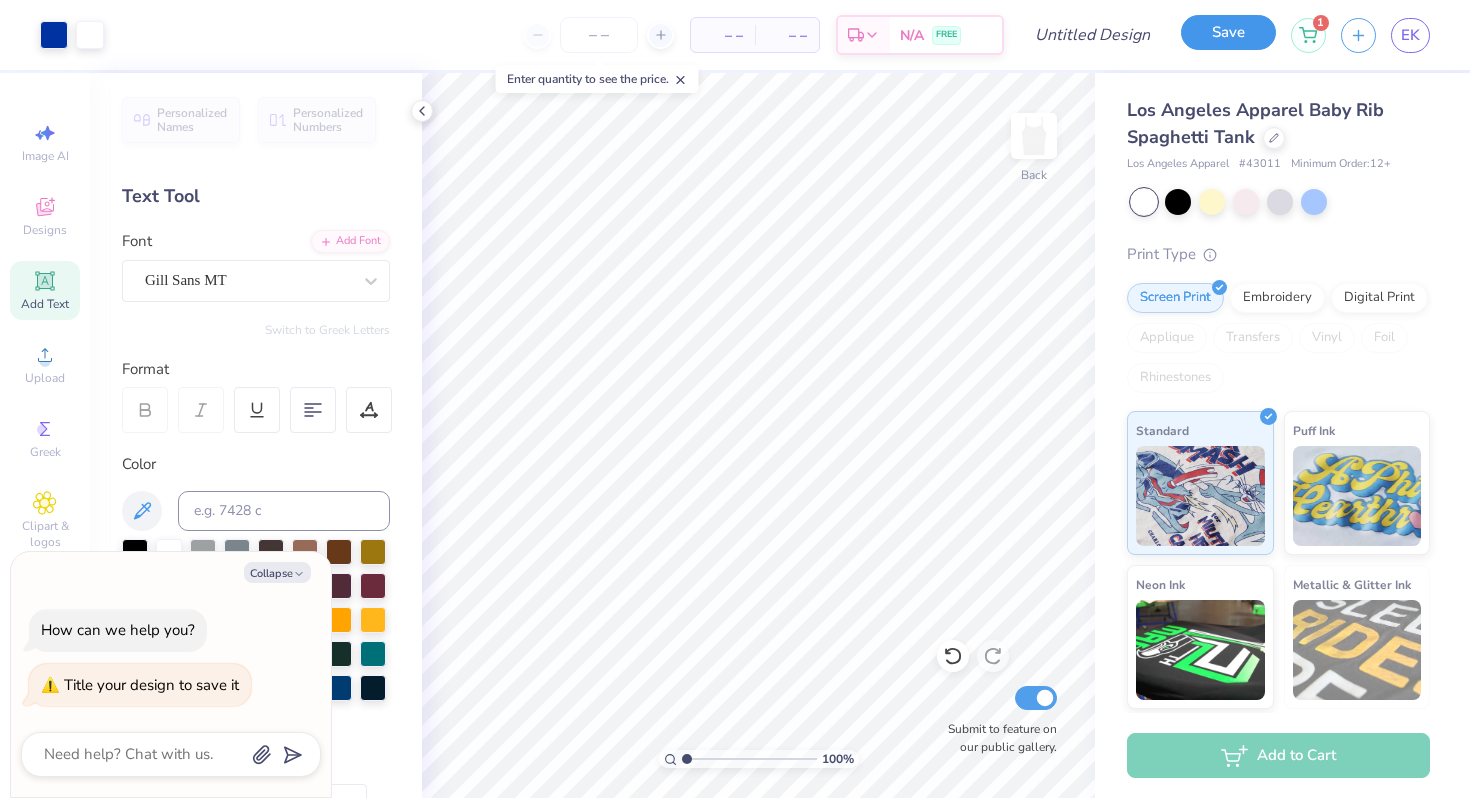 click on "Save" at bounding box center (1228, 32) 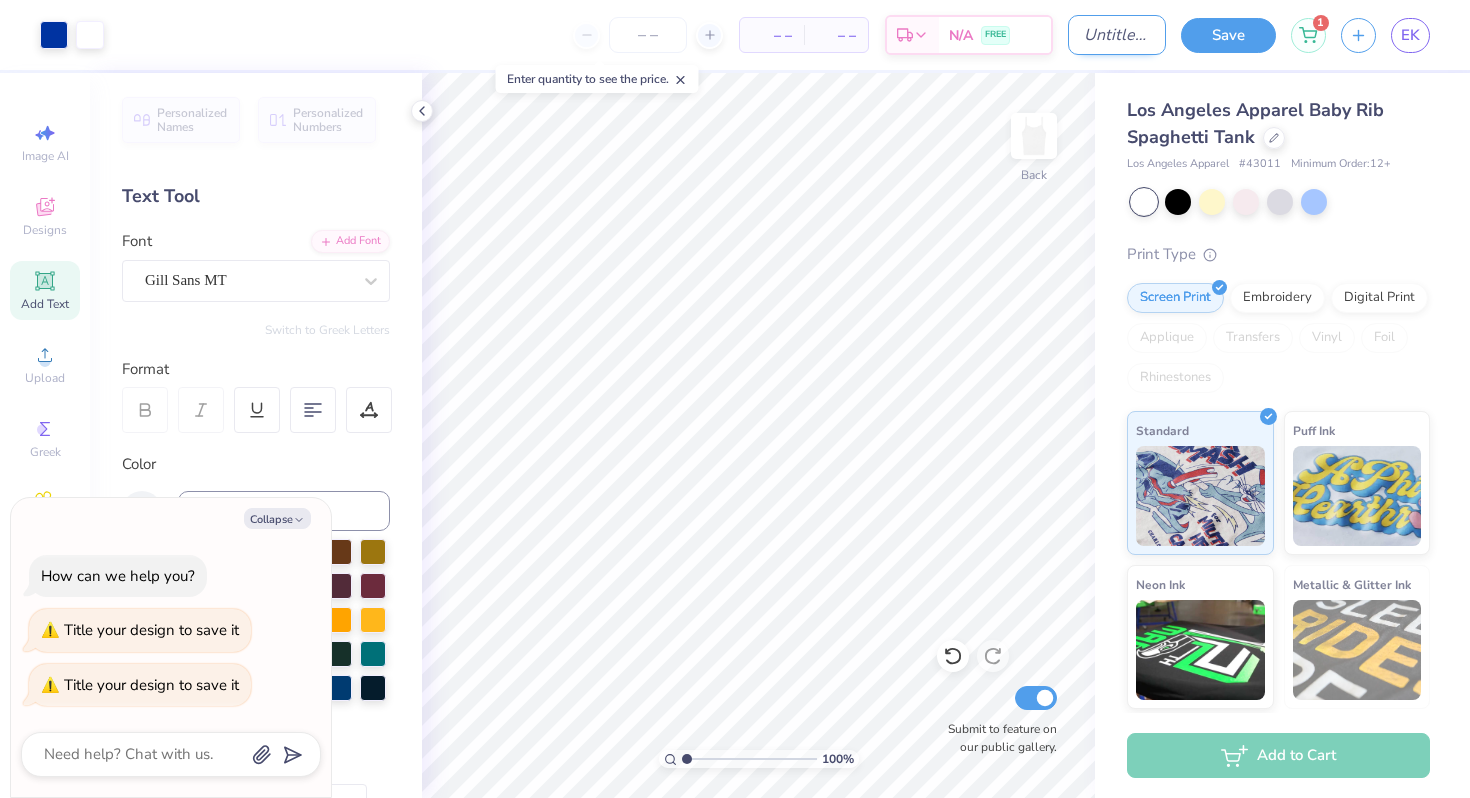 type on "x" 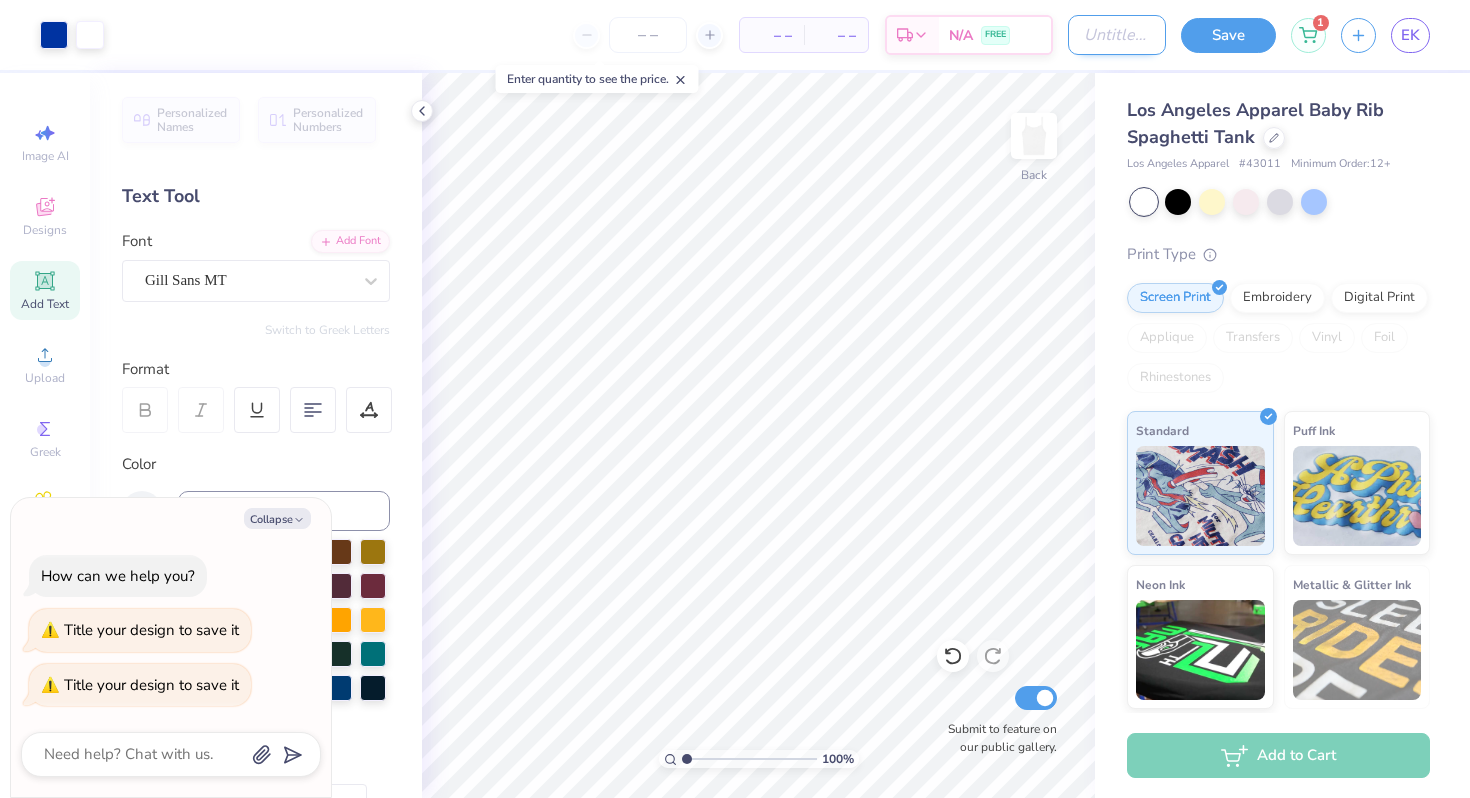 click on "Design Title" at bounding box center [1117, 35] 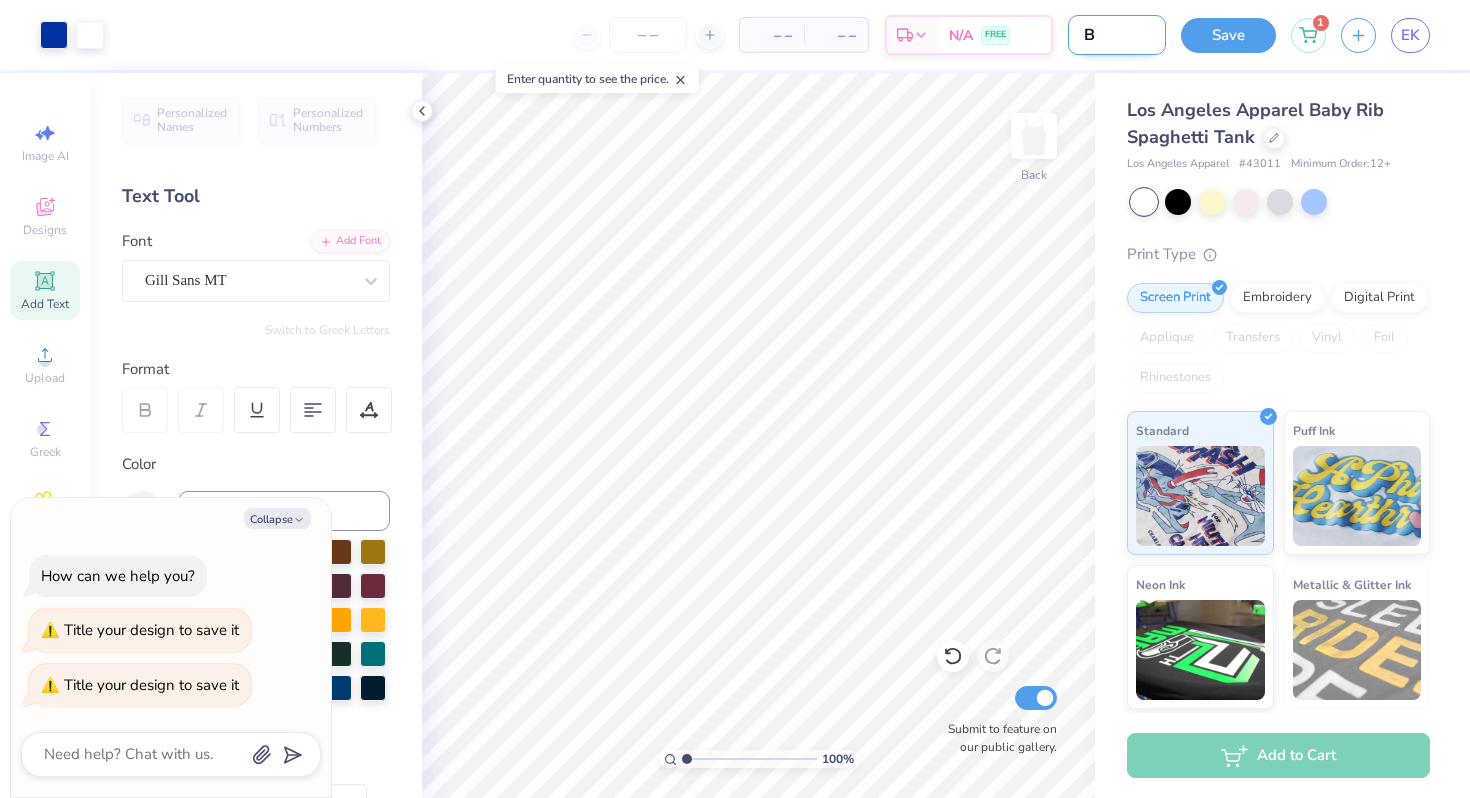 type on "Ba" 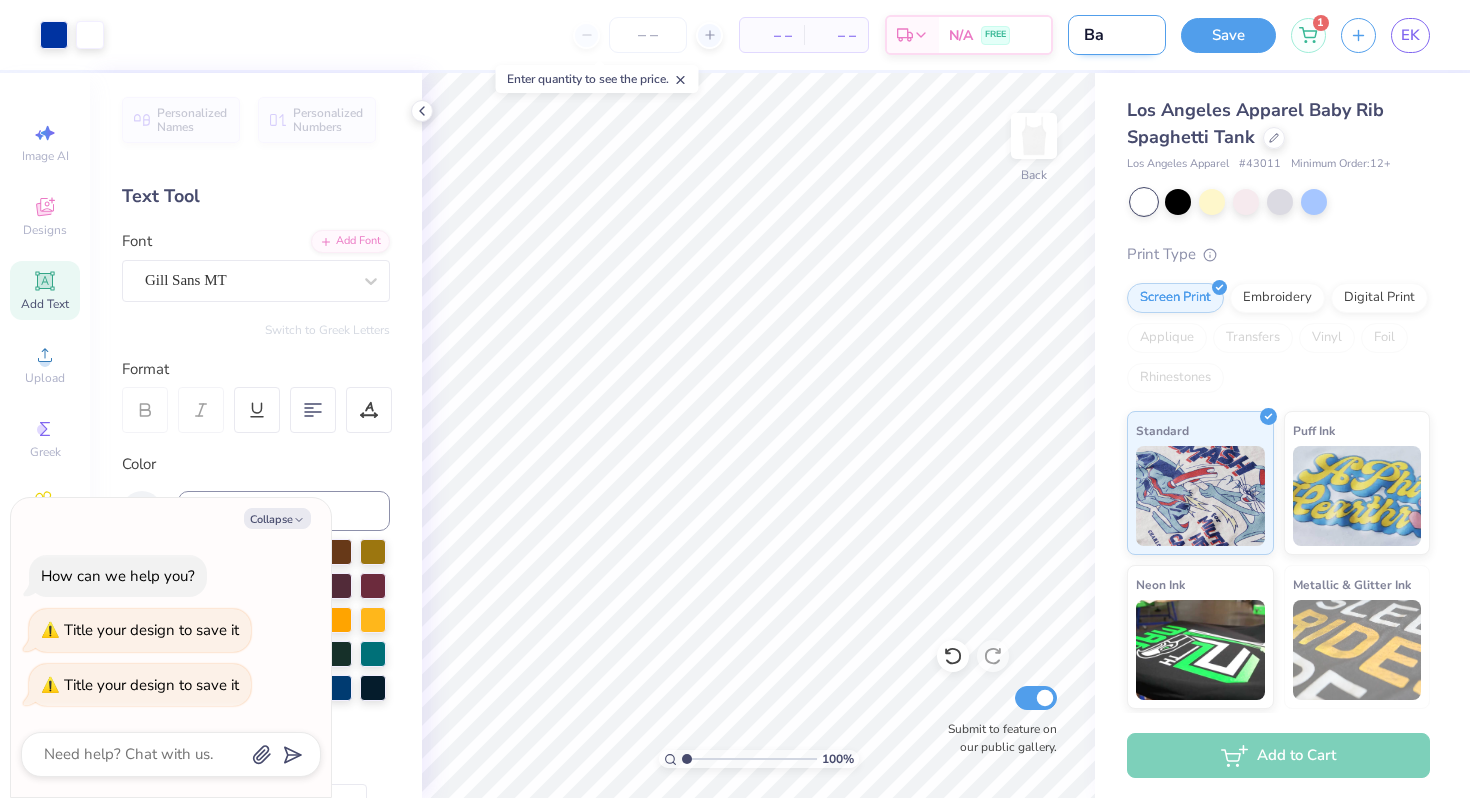 type on "Bay" 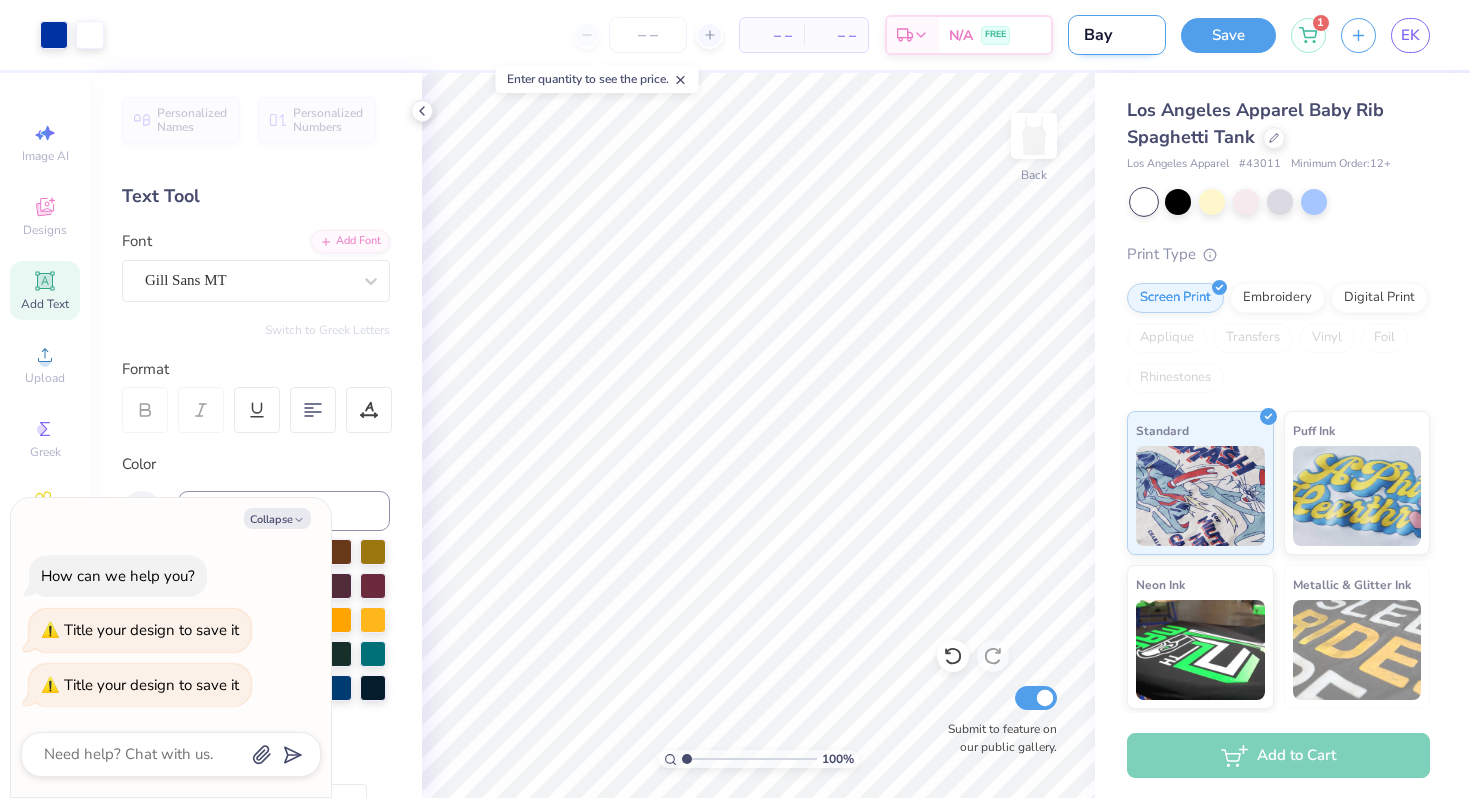 type on "[CITY]" 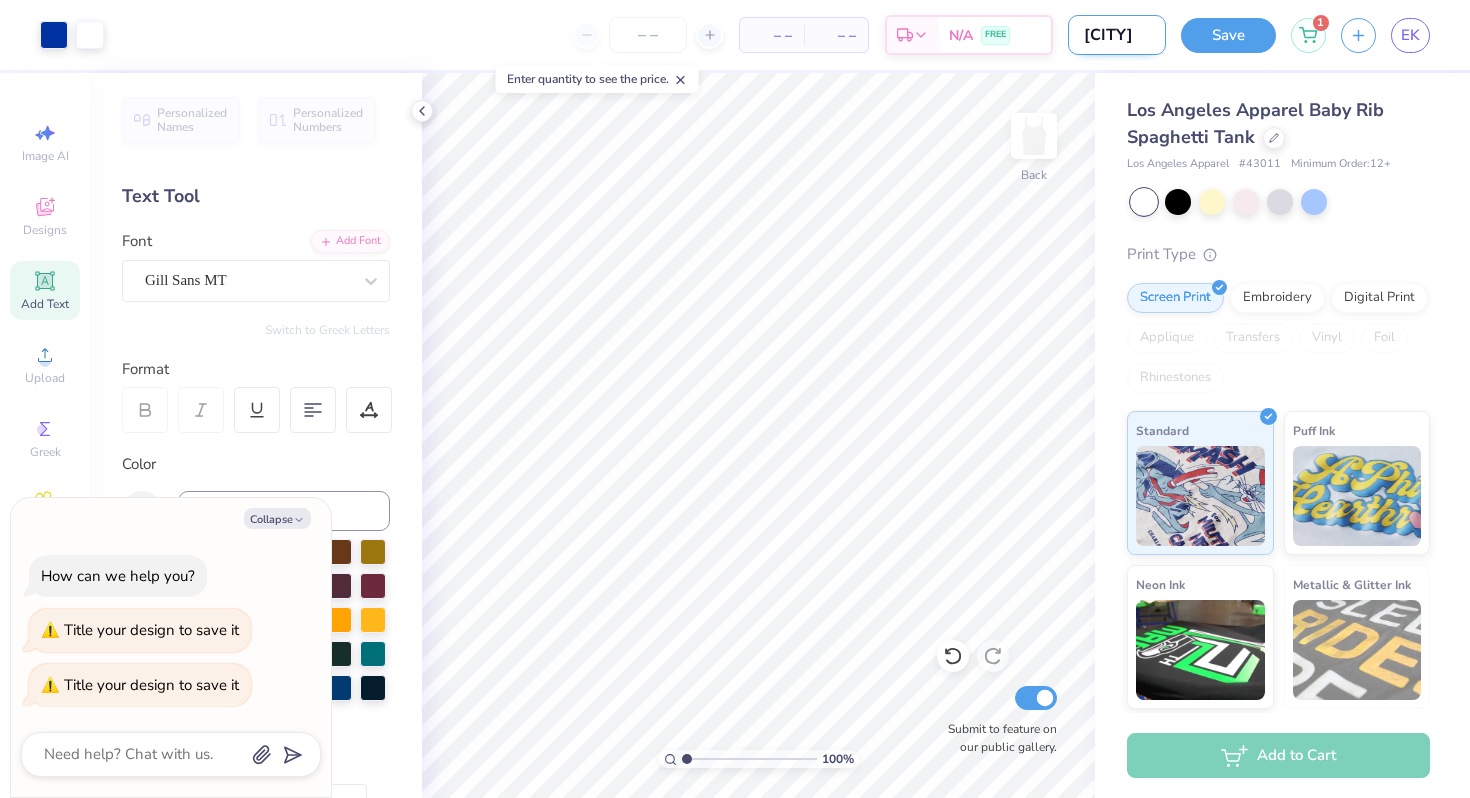 type on "[CITY]" 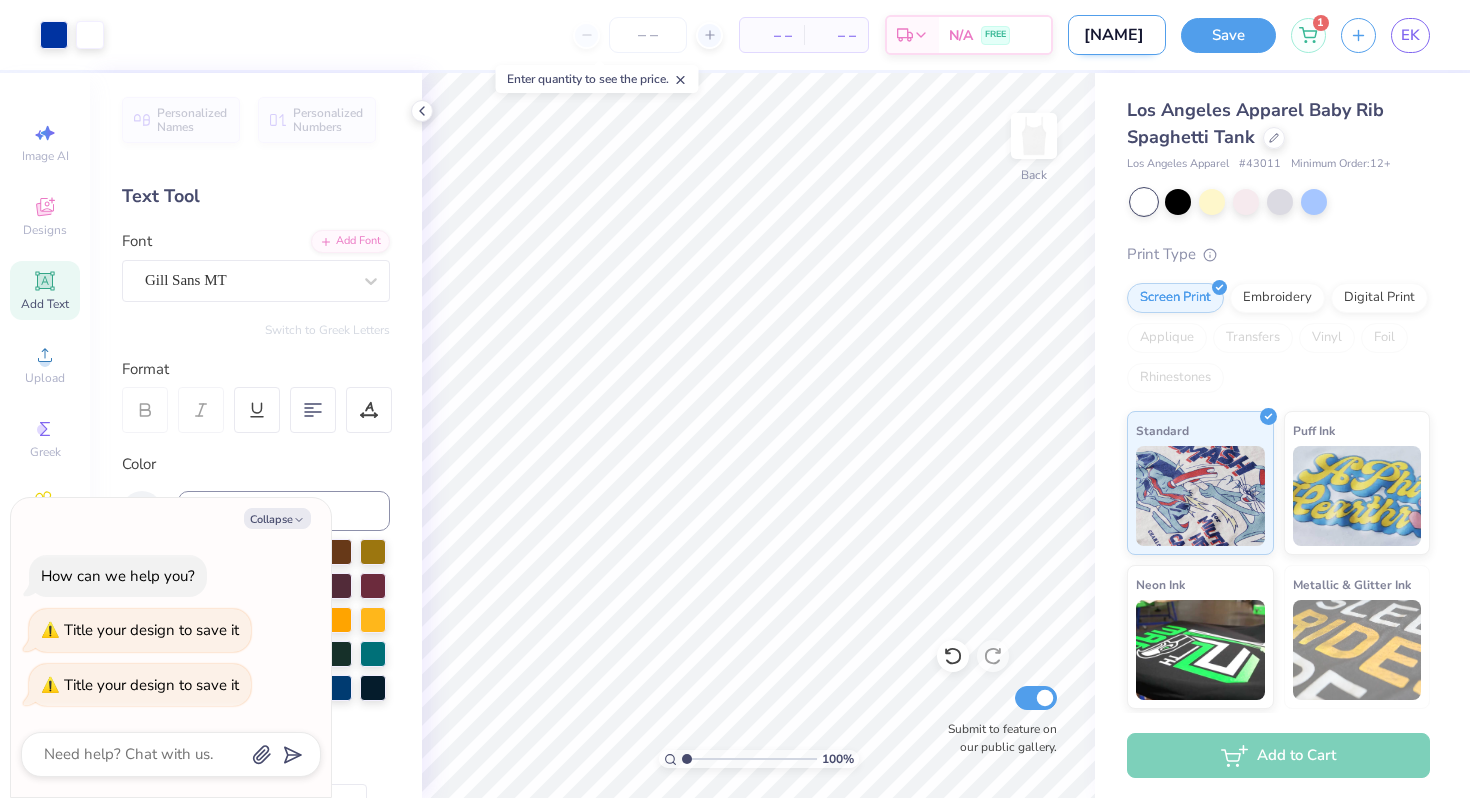 type on "[NAME]" 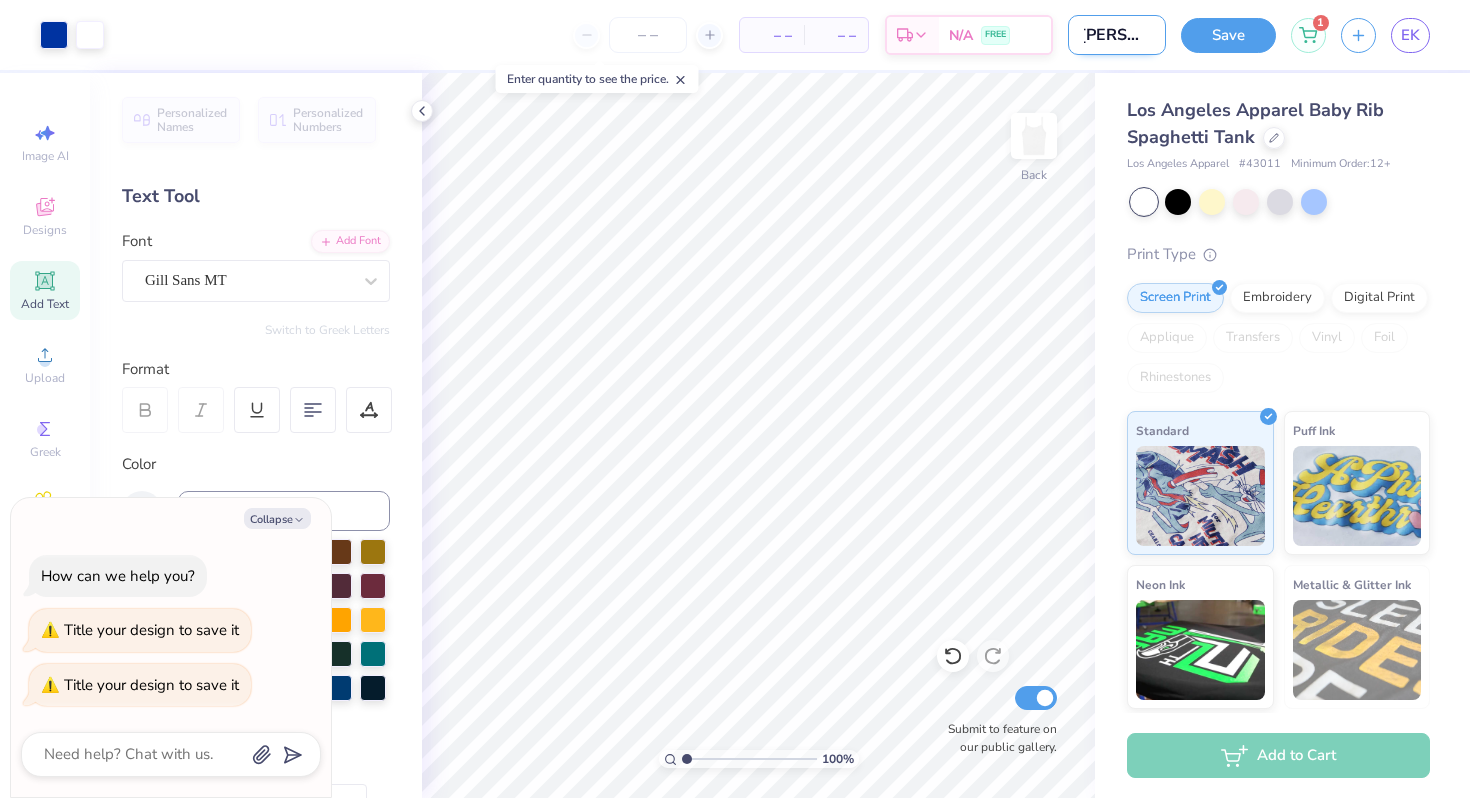 type on "[NAME]" 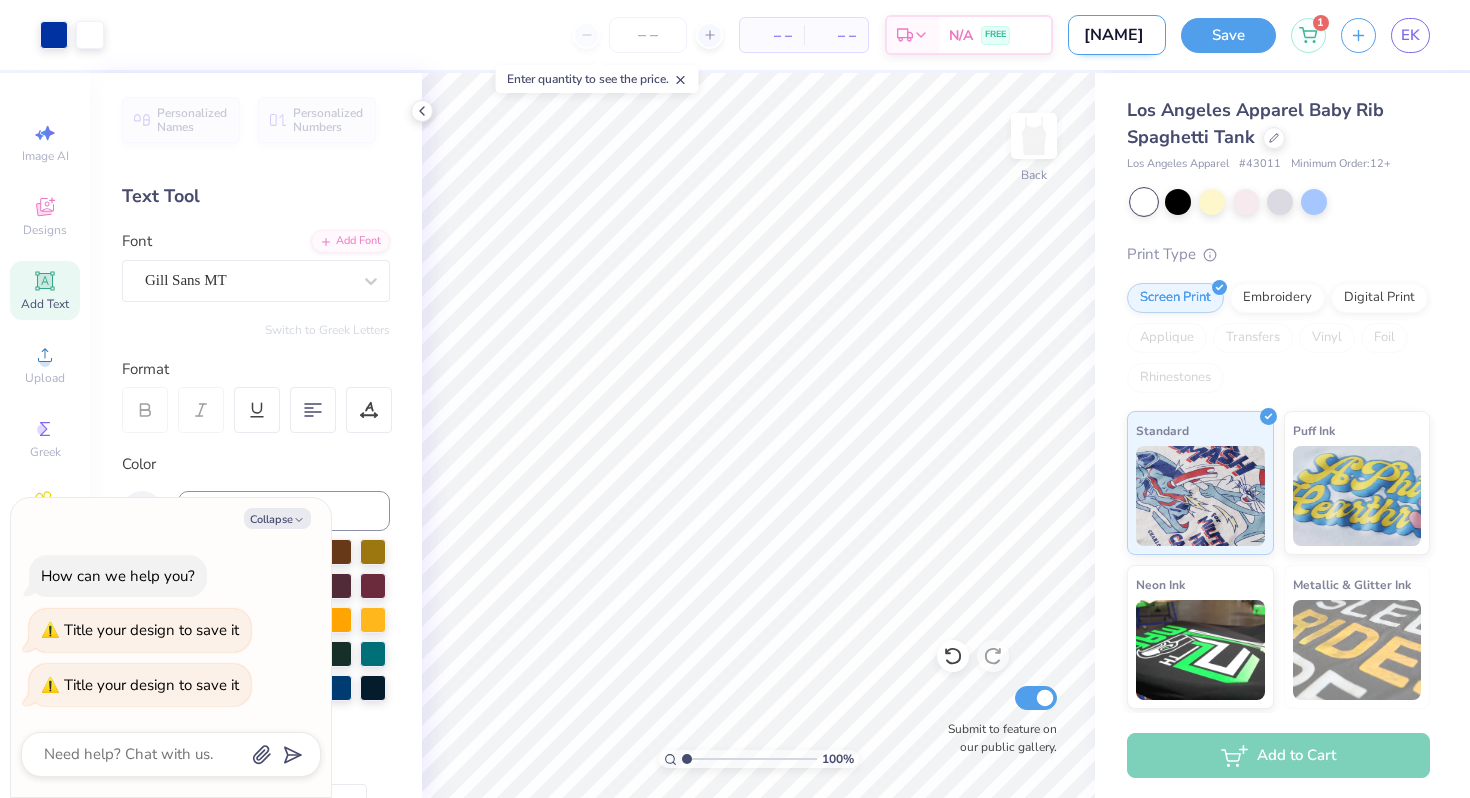 type on "[PERSON] [LAST]" 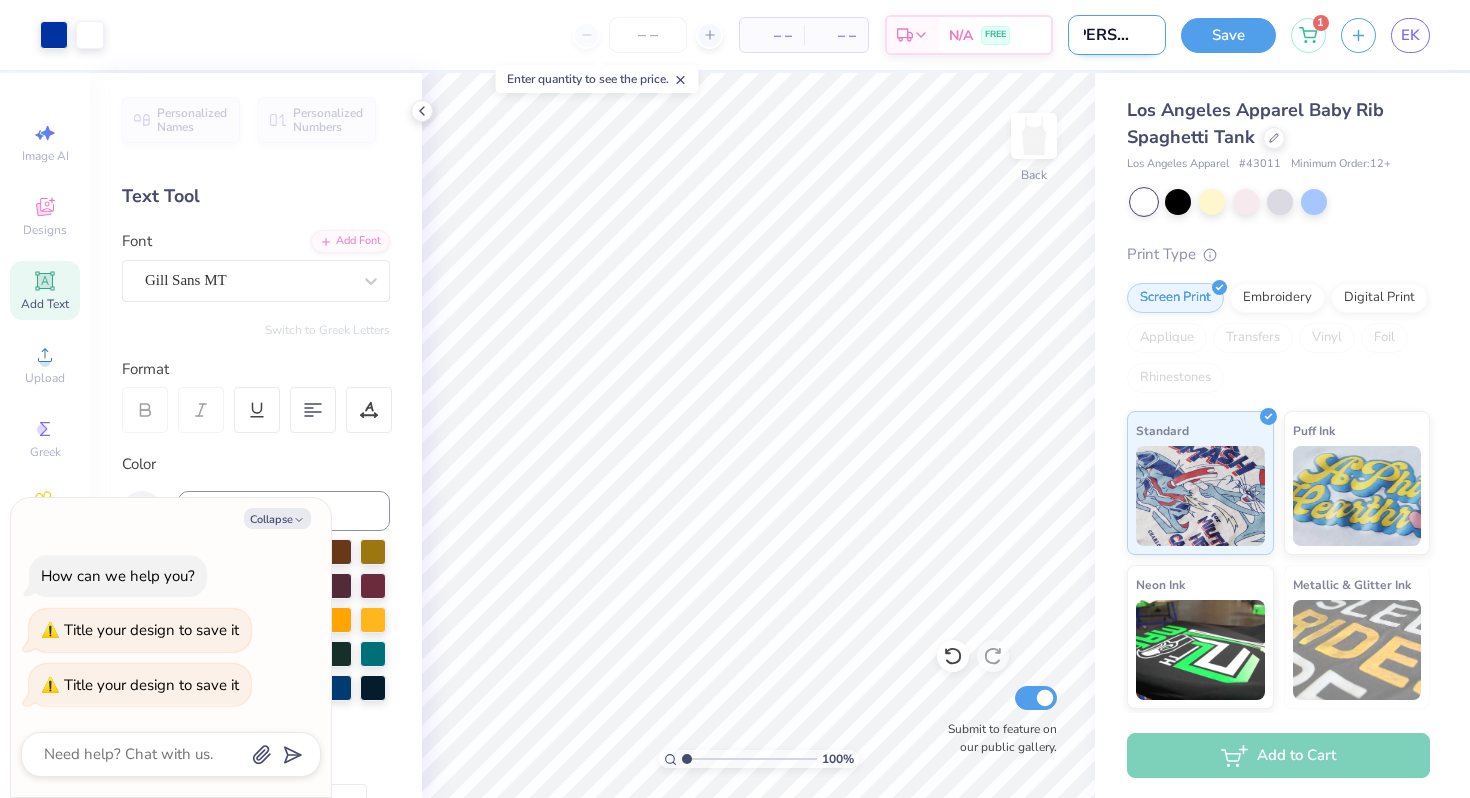 type on "x" 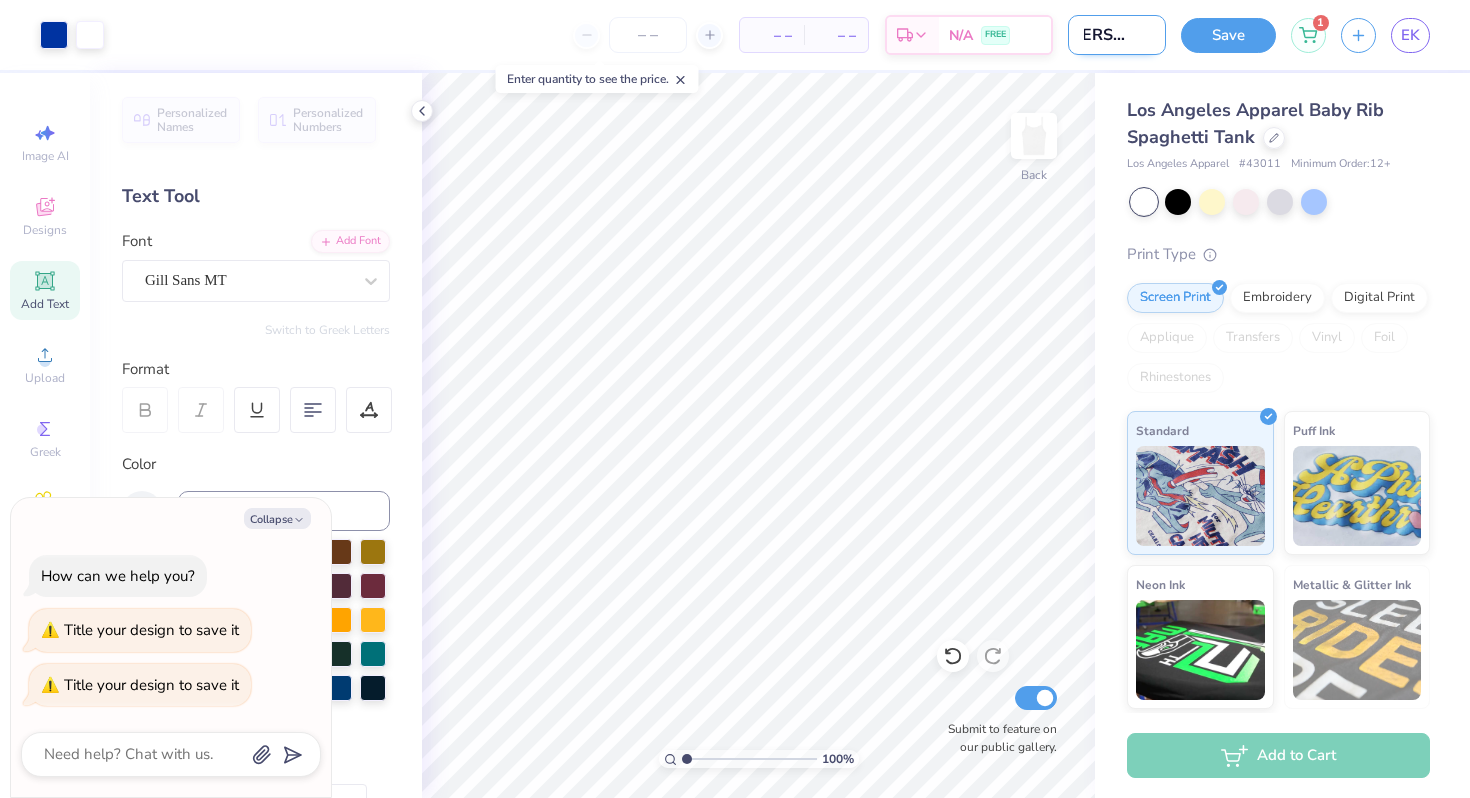 type on "[PERSON] [LAST]" 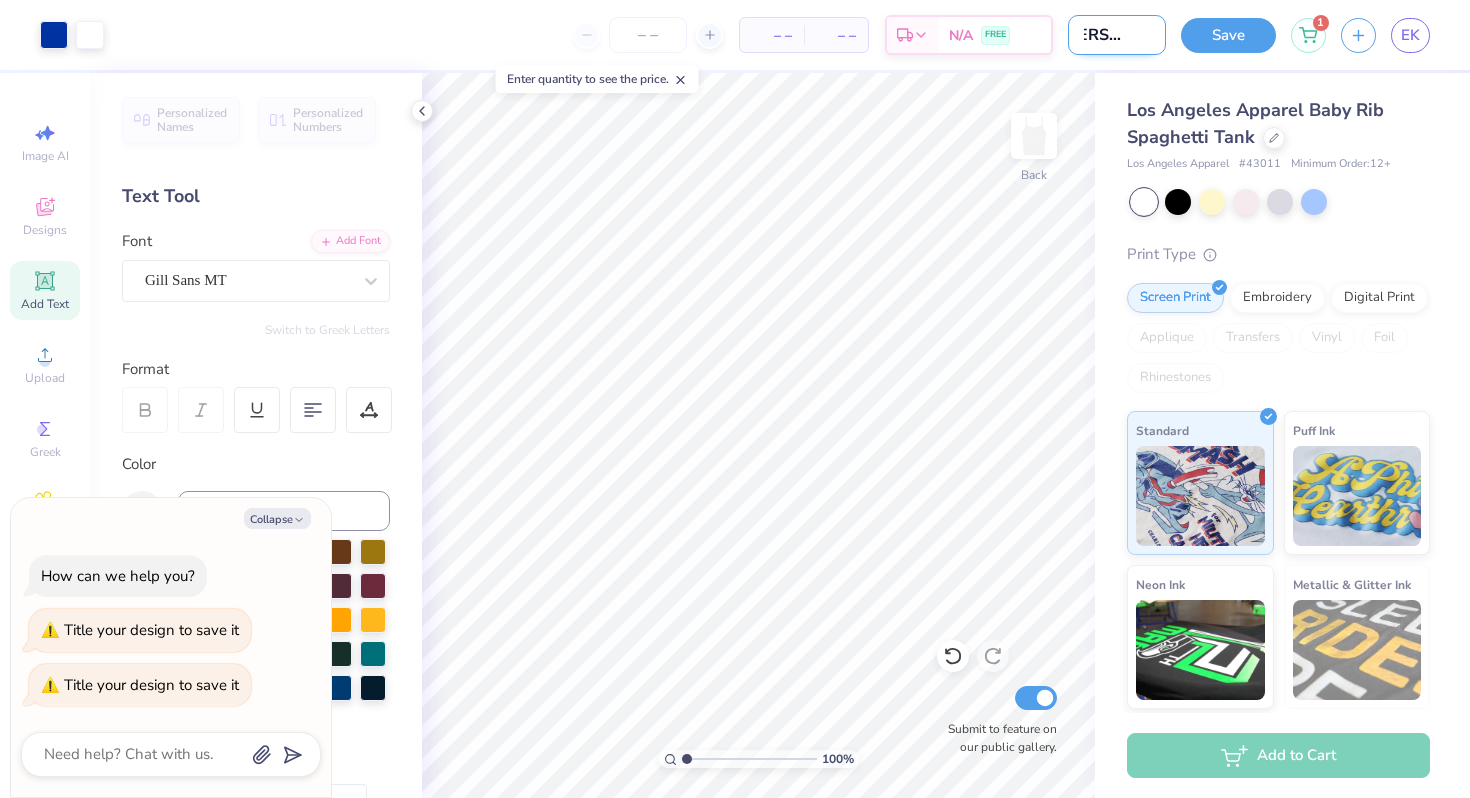 type on "[NAME]" 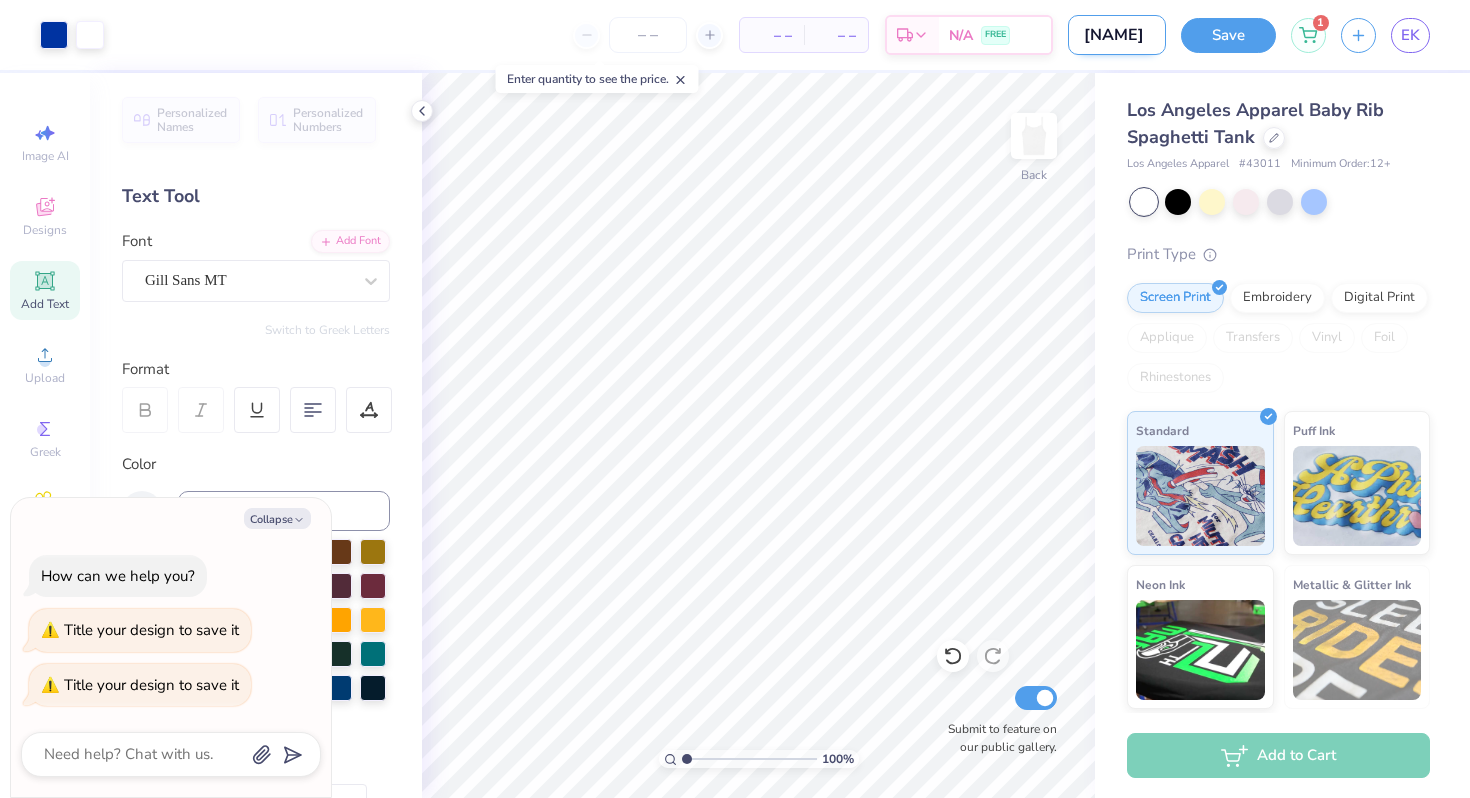 type on "[PERSON] [LAST] [LAST]" 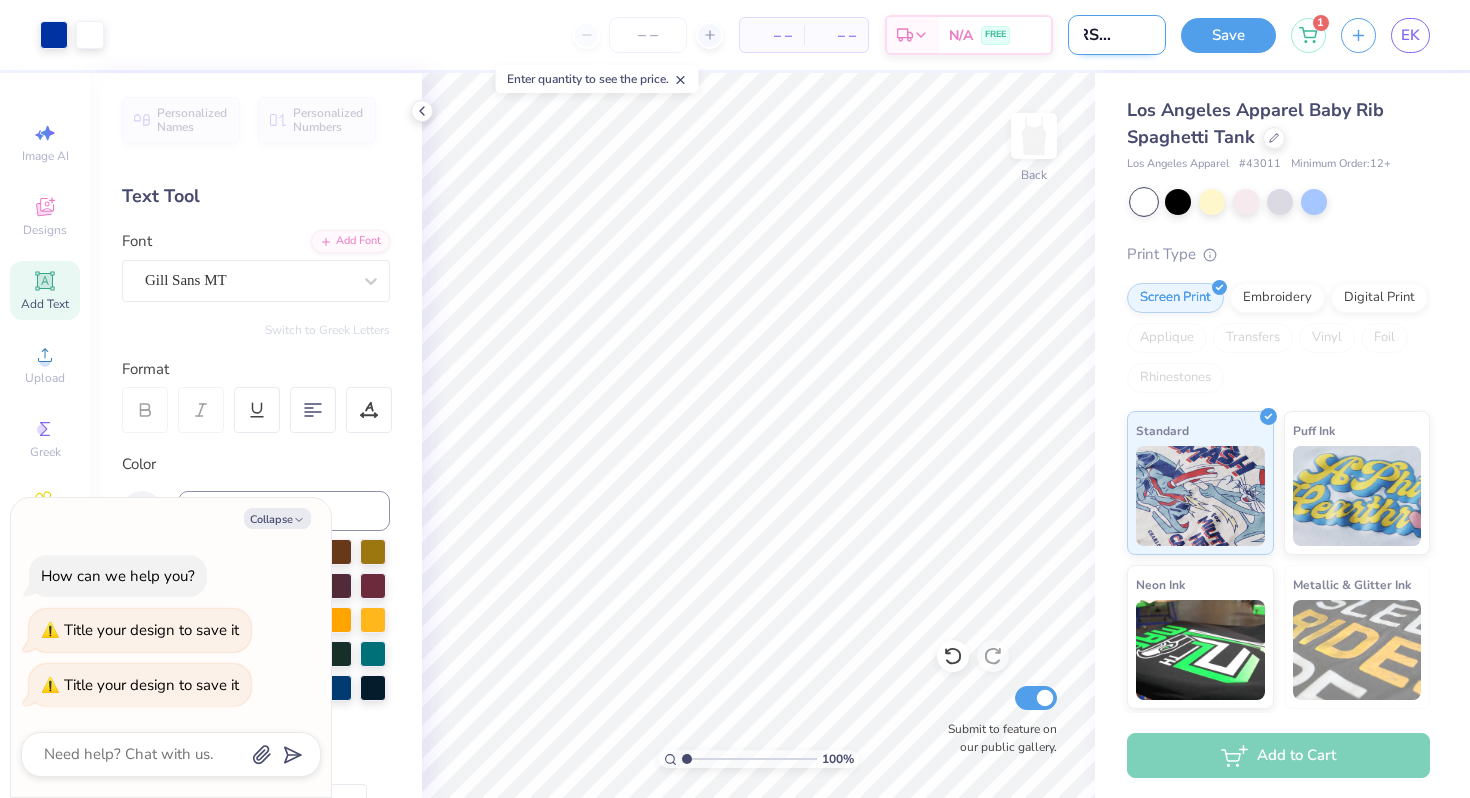type on "[PERSON] [LAST]" 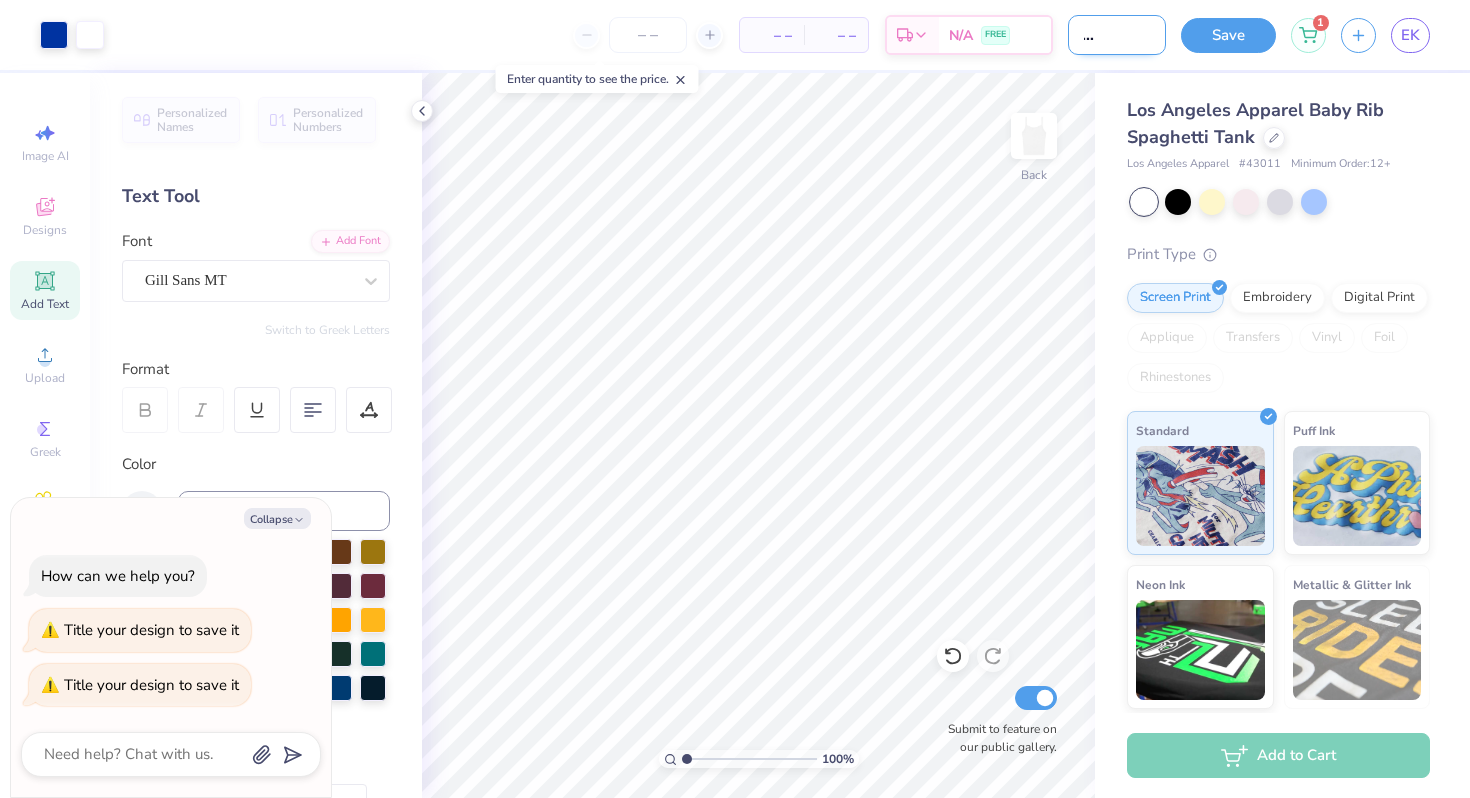 type on "[PERSON] [LAST] [LAST]" 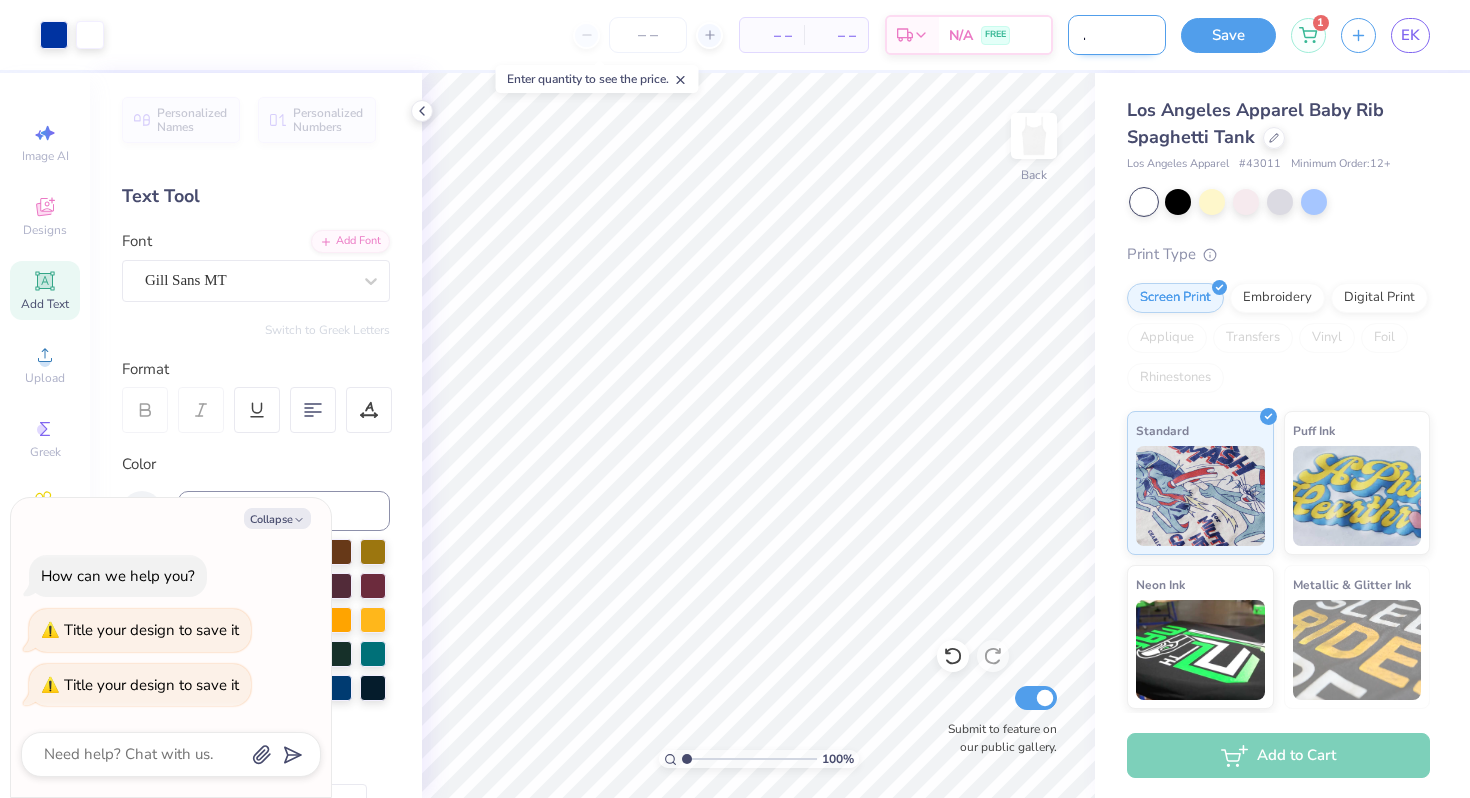 type on "[PERSON] [LAST] [LAST]" 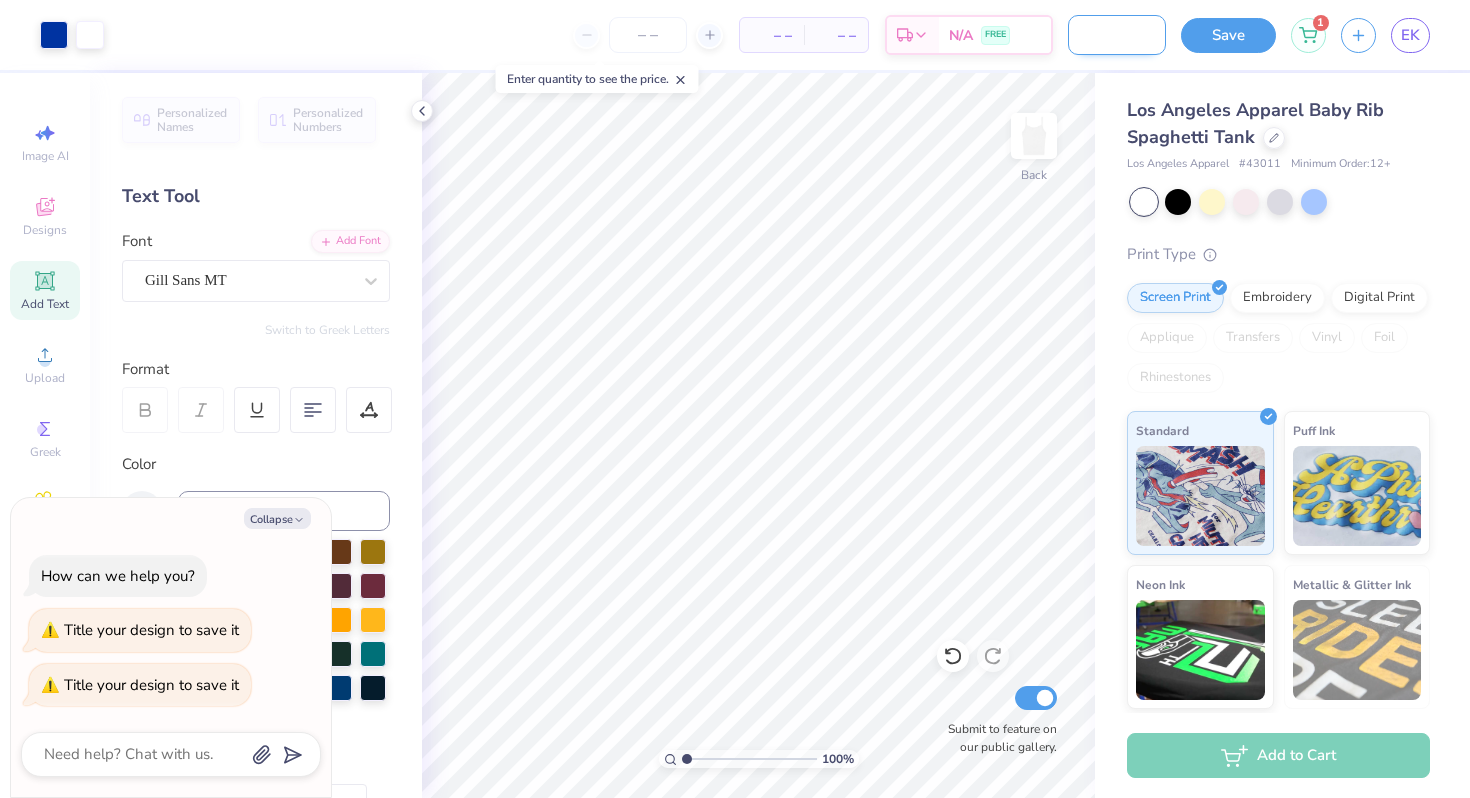 type on "[PERSON] [LAST] [LAST] [LAST]" 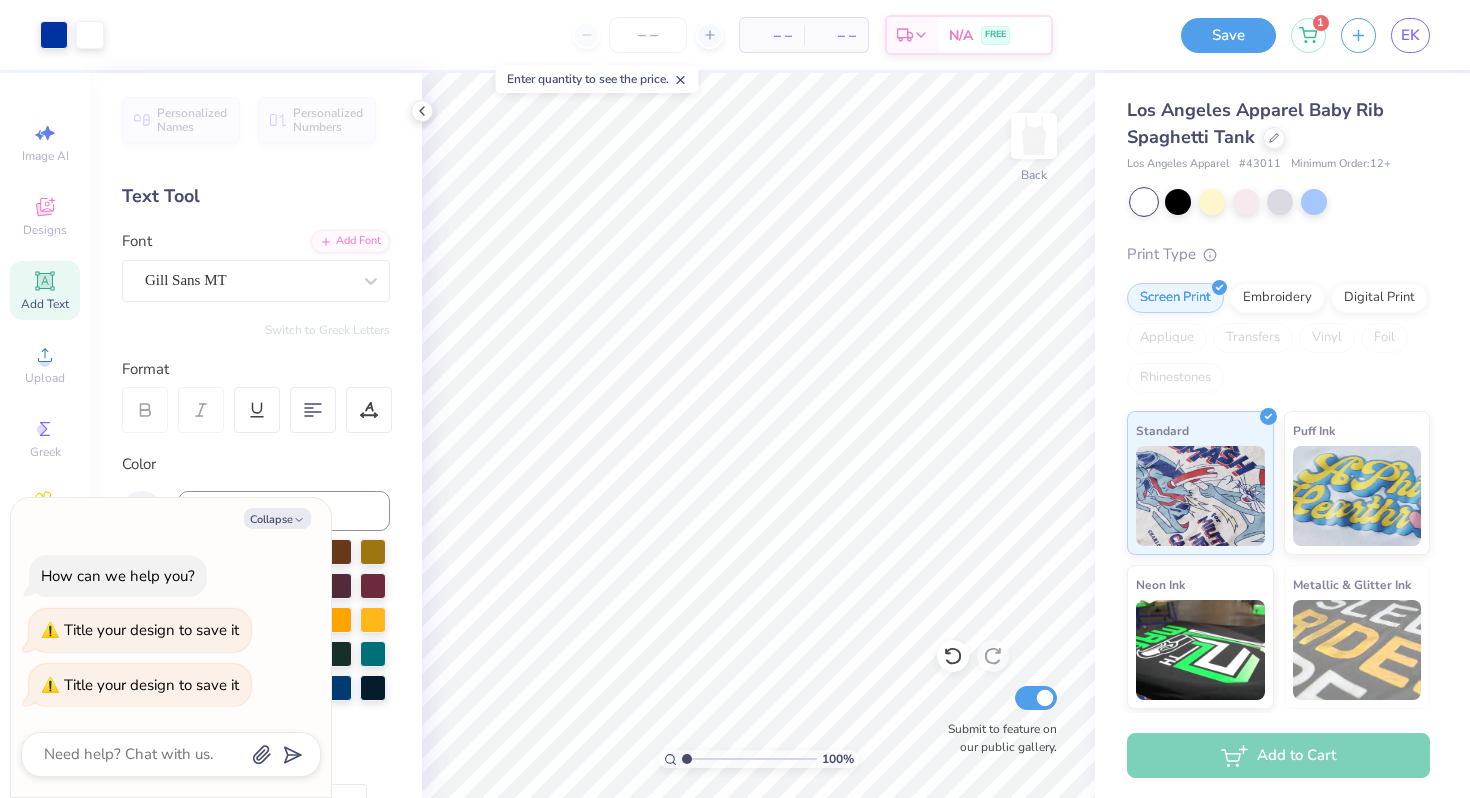click on "Save" at bounding box center [1228, 35] 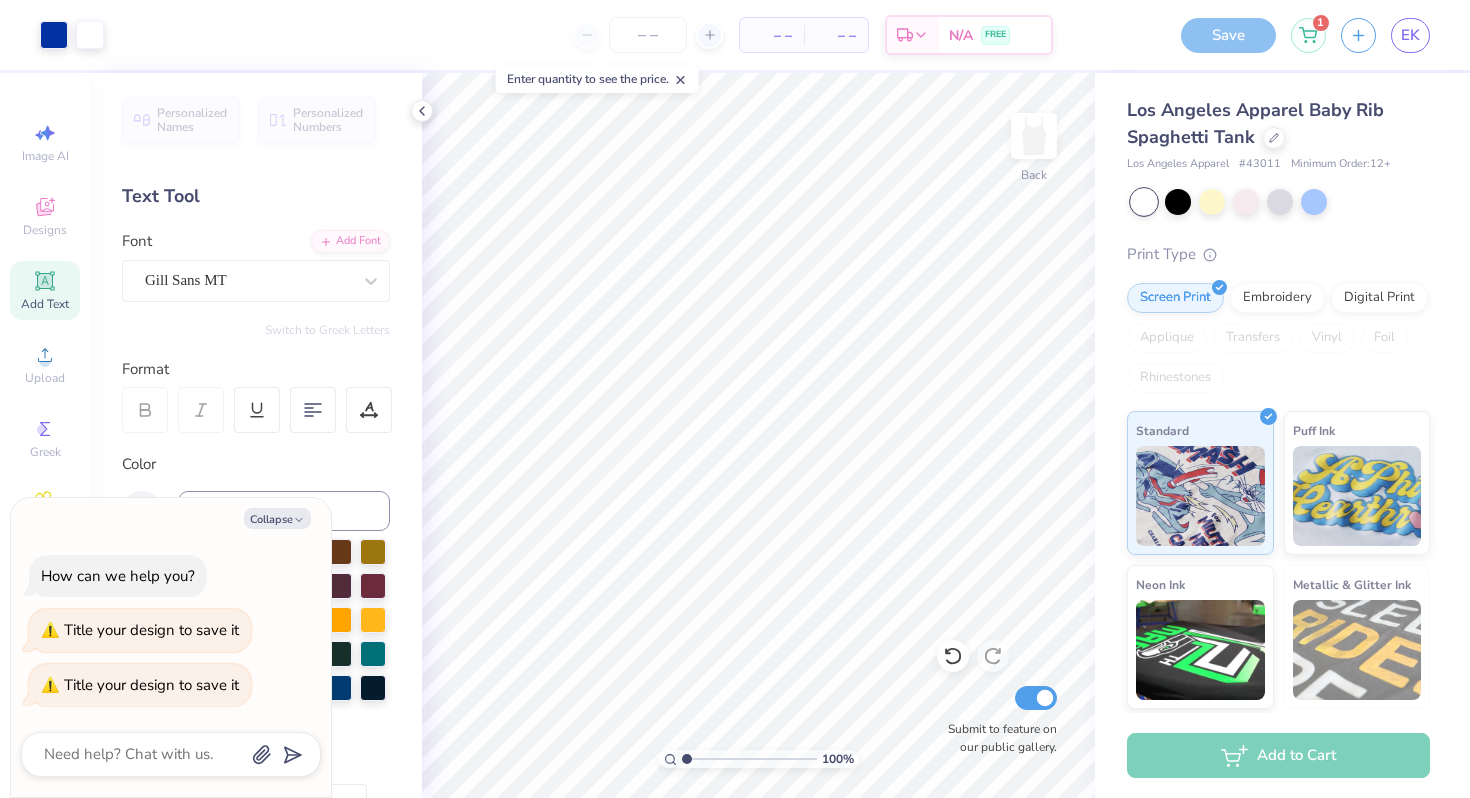 scroll, scrollTop: 0, scrollLeft: 0, axis: both 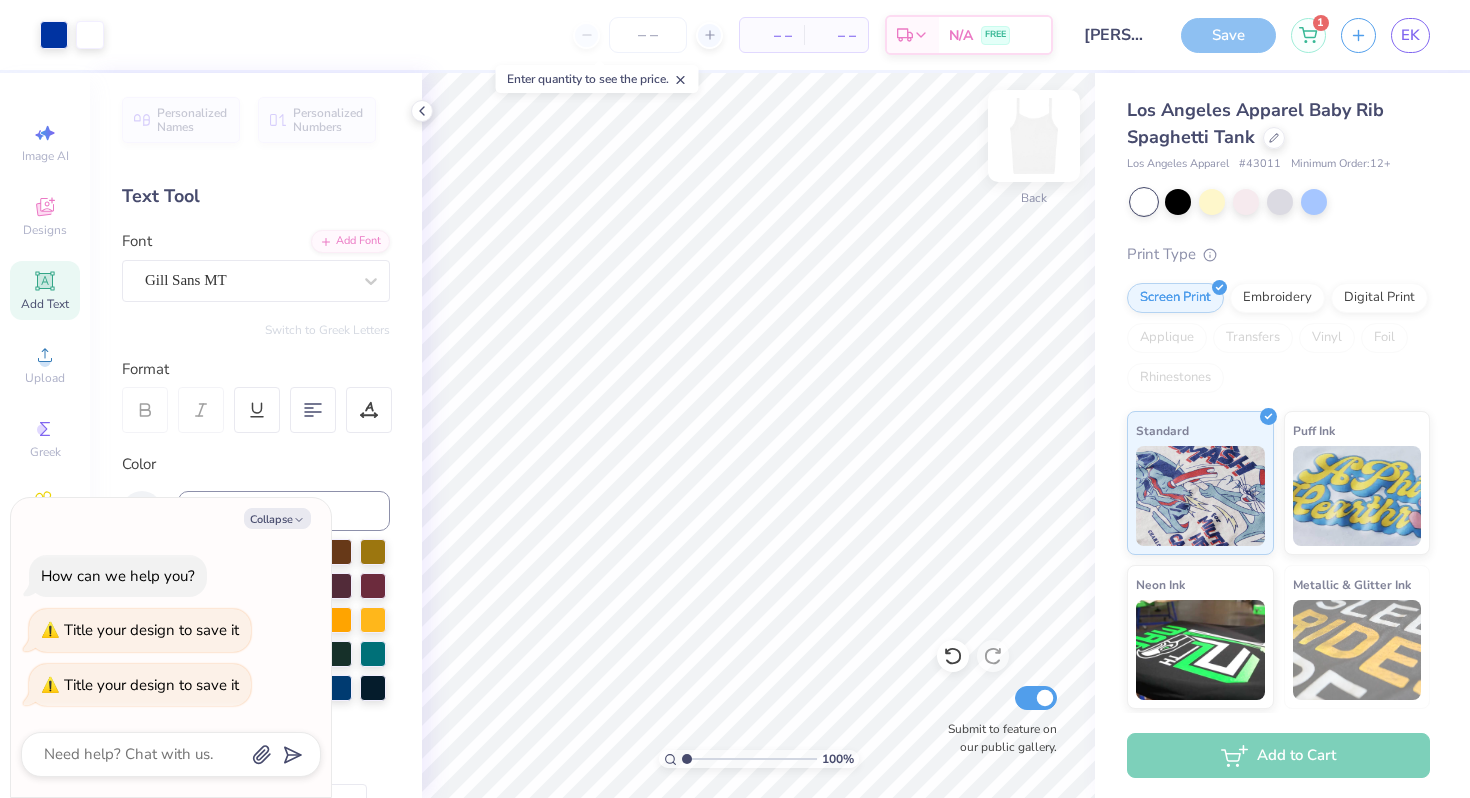 type on "x" 